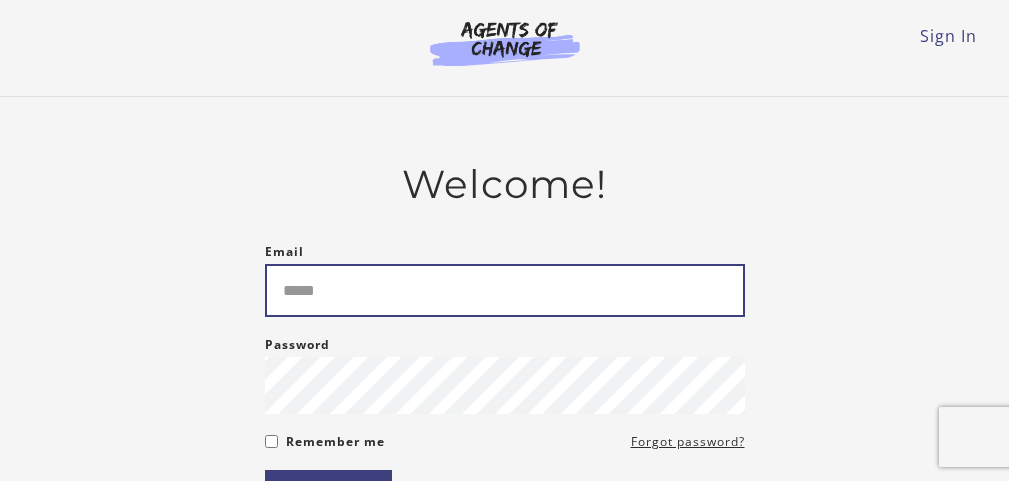 scroll, scrollTop: 0, scrollLeft: 0, axis: both 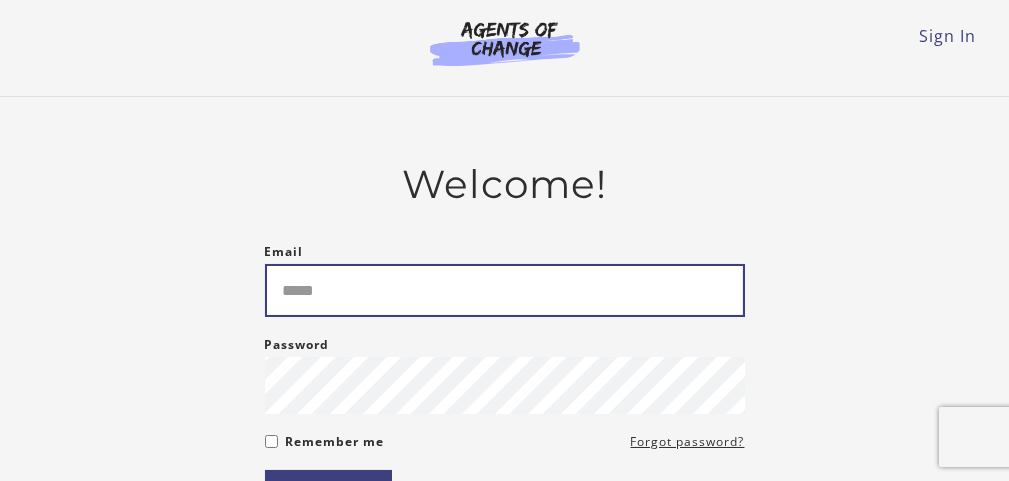 click on "Email" at bounding box center (505, 290) 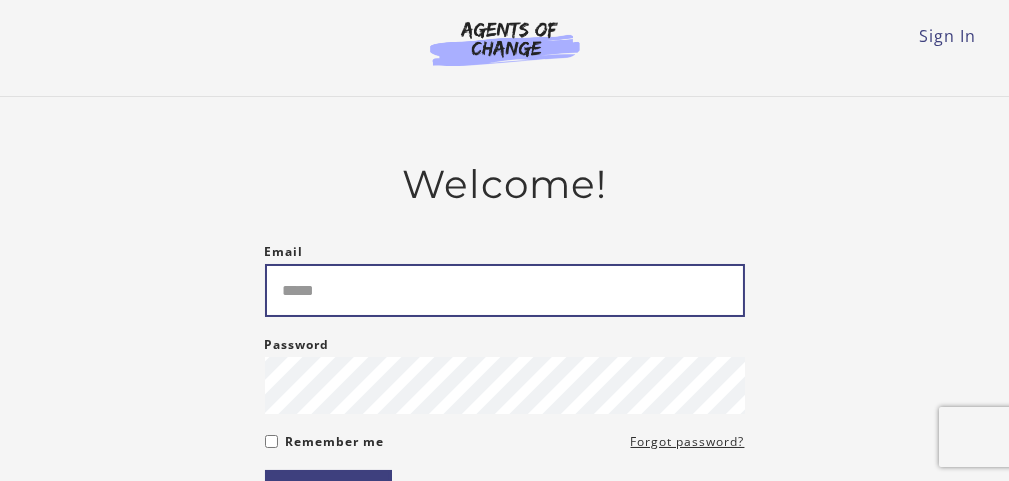 type on "**********" 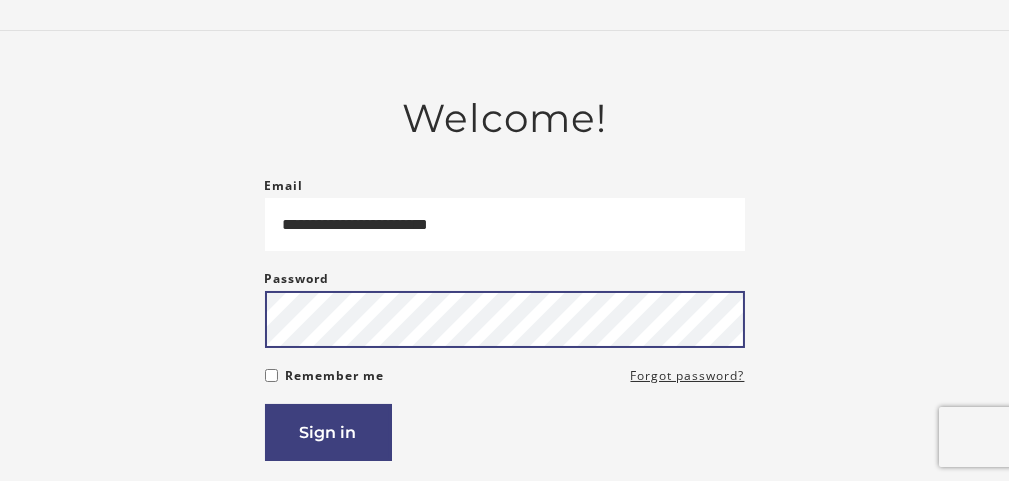 scroll, scrollTop: 81, scrollLeft: 0, axis: vertical 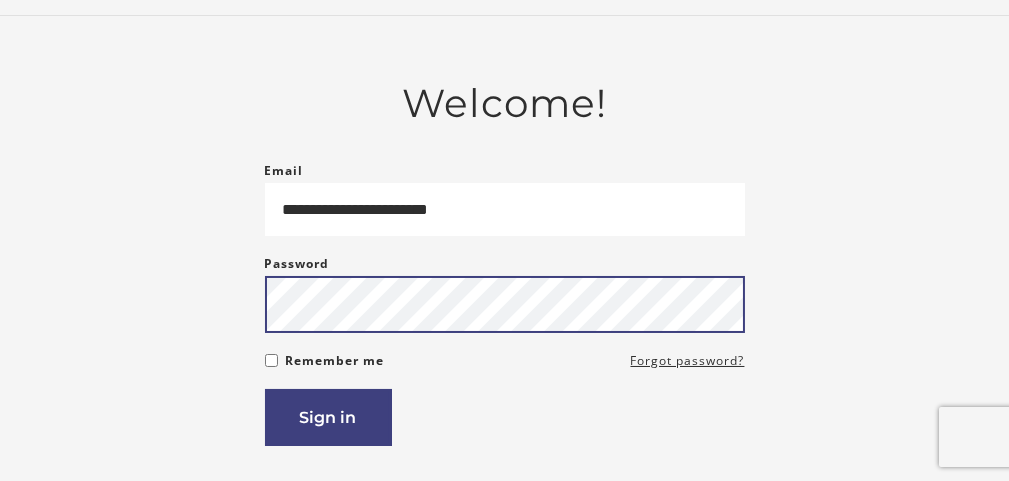 click on "Sign in" at bounding box center [328, 417] 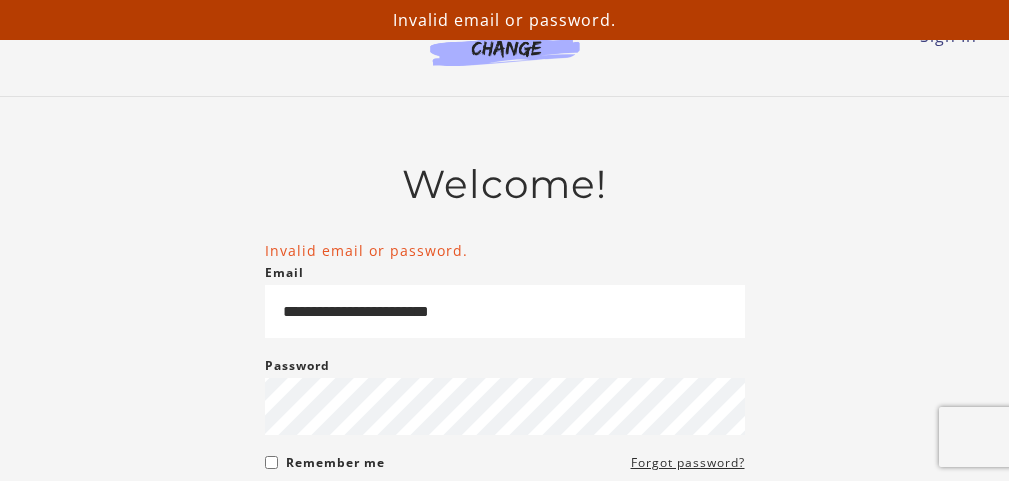 scroll, scrollTop: 0, scrollLeft: 0, axis: both 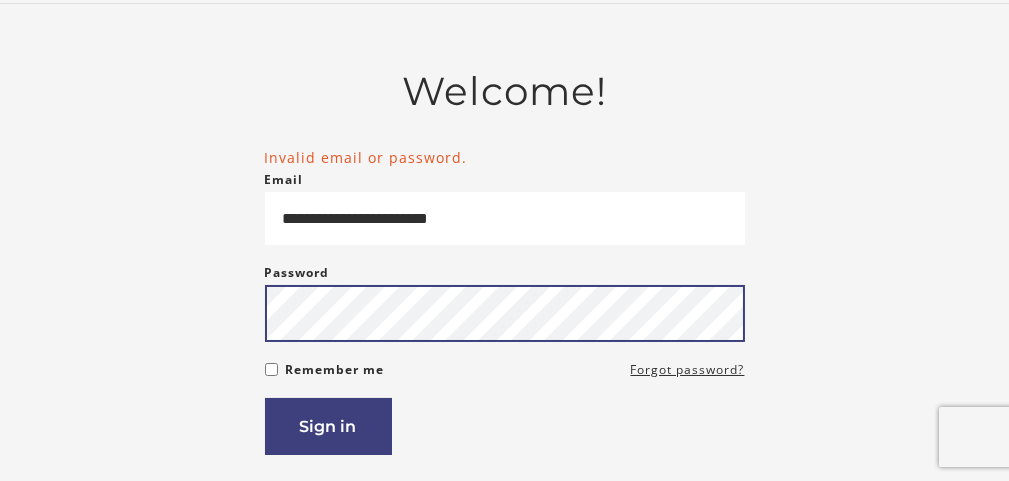 click on "Sign in" at bounding box center [328, 426] 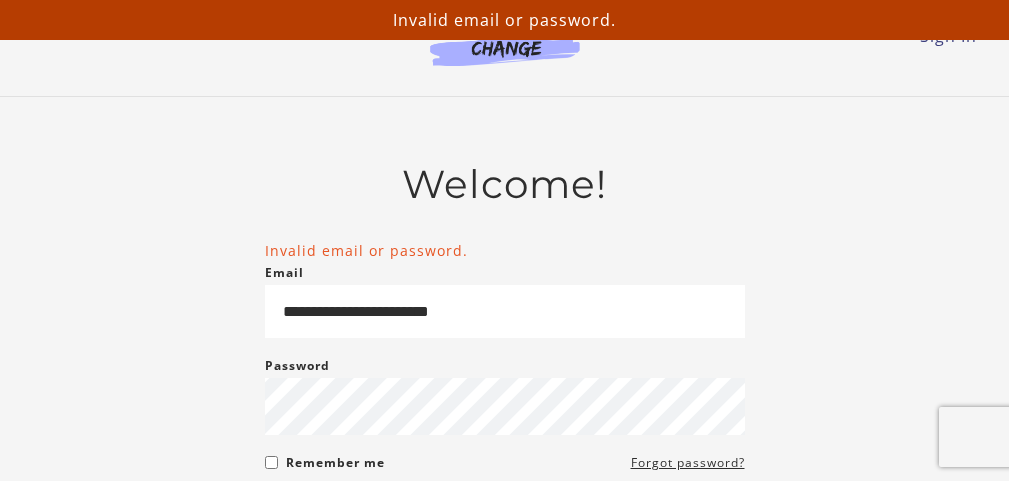 scroll, scrollTop: 0, scrollLeft: 0, axis: both 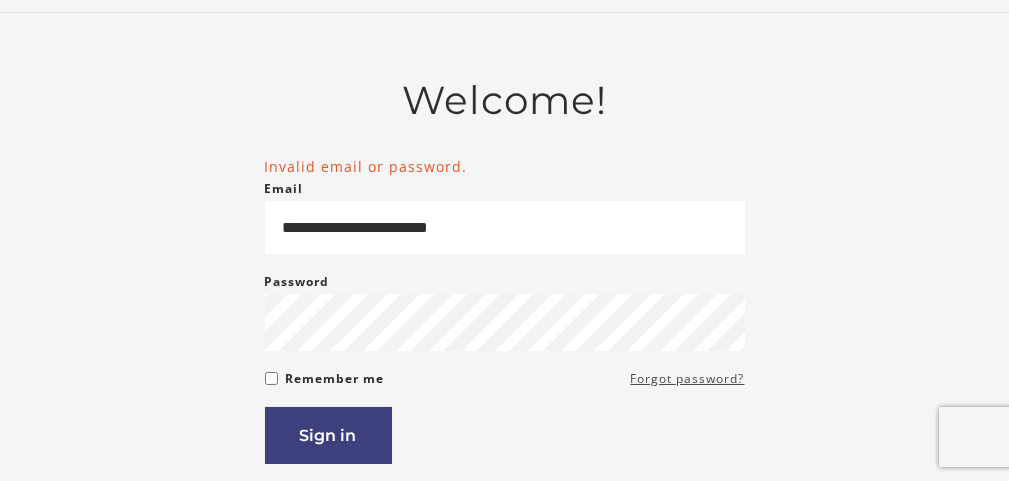 click on "Forgot password?" at bounding box center [688, 379] 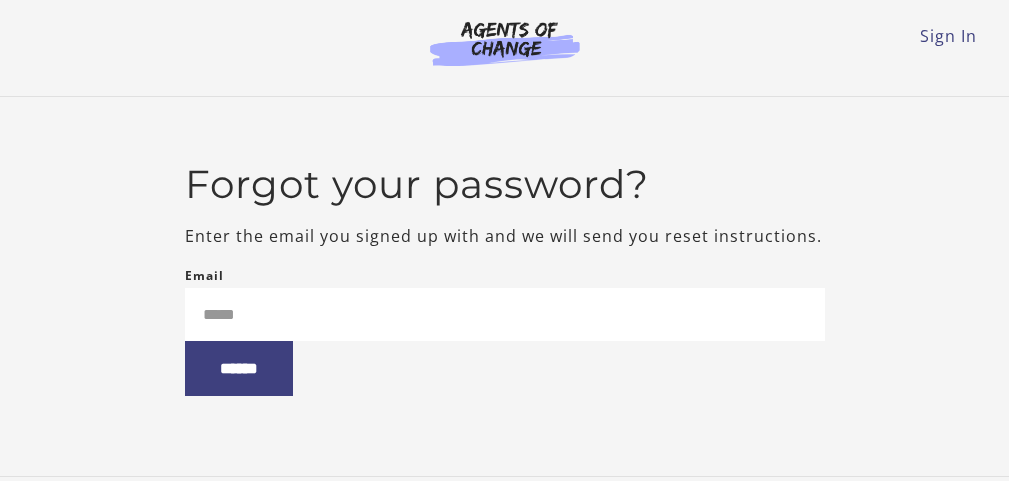 scroll, scrollTop: 0, scrollLeft: 0, axis: both 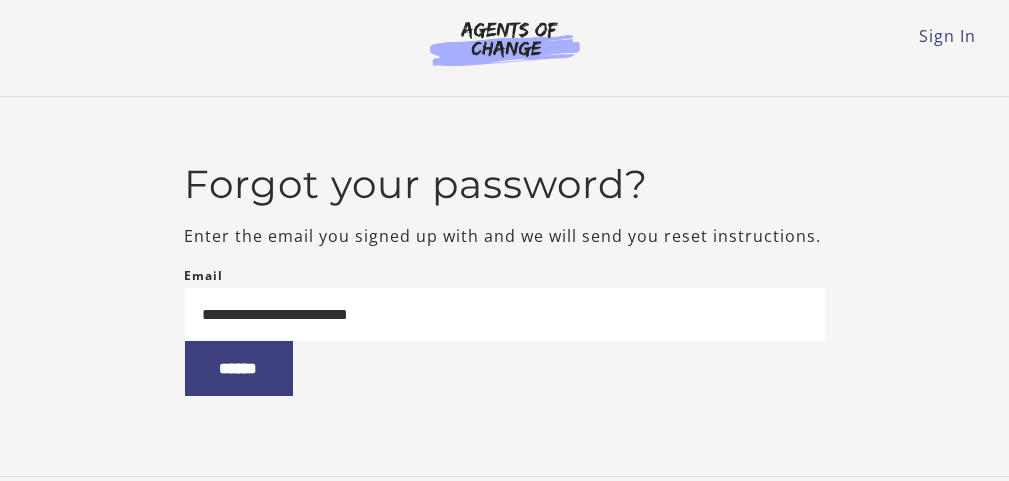 type on "**********" 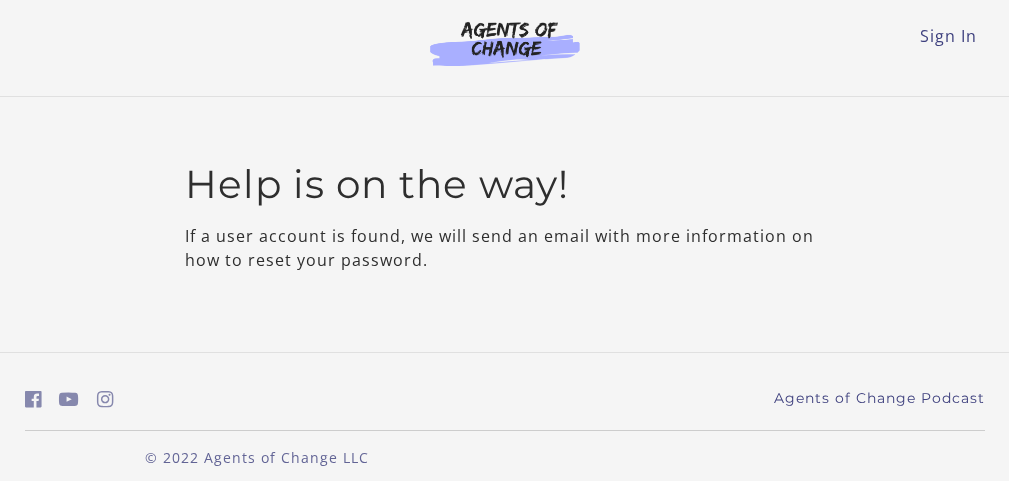 scroll, scrollTop: 0, scrollLeft: 0, axis: both 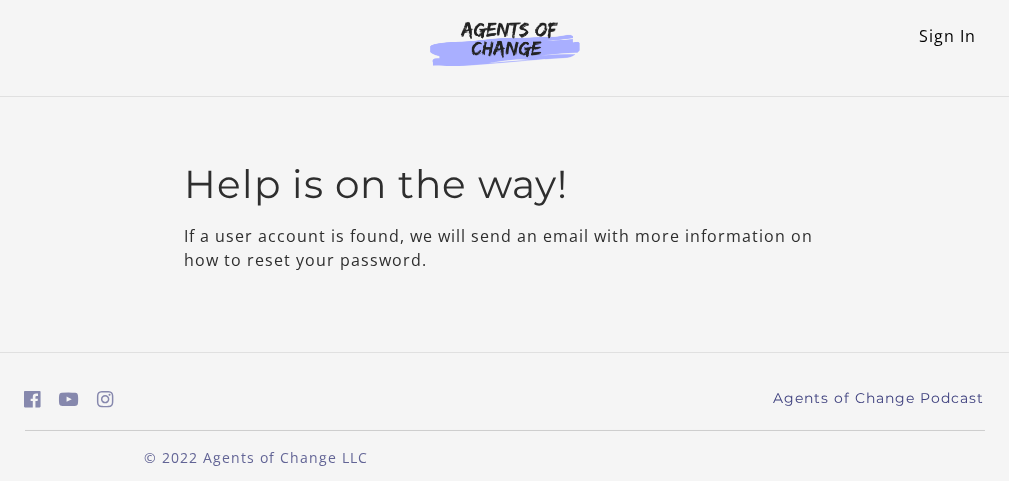 click on "Sign In" at bounding box center [948, 36] 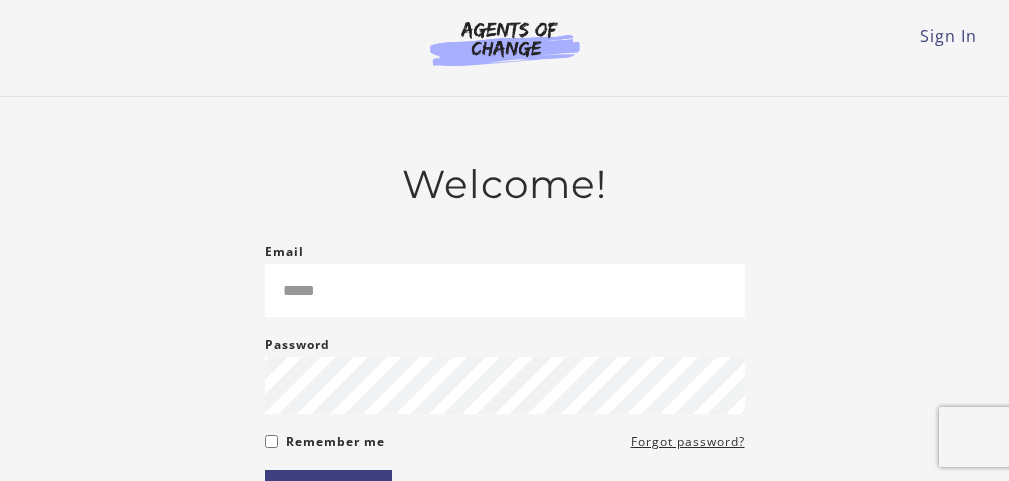 scroll, scrollTop: 0, scrollLeft: 0, axis: both 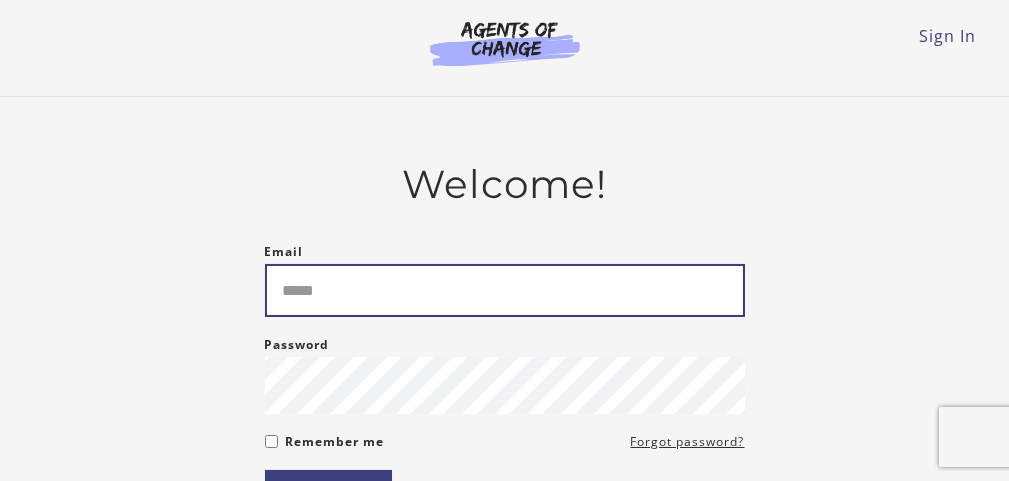 click on "Email" at bounding box center [505, 290] 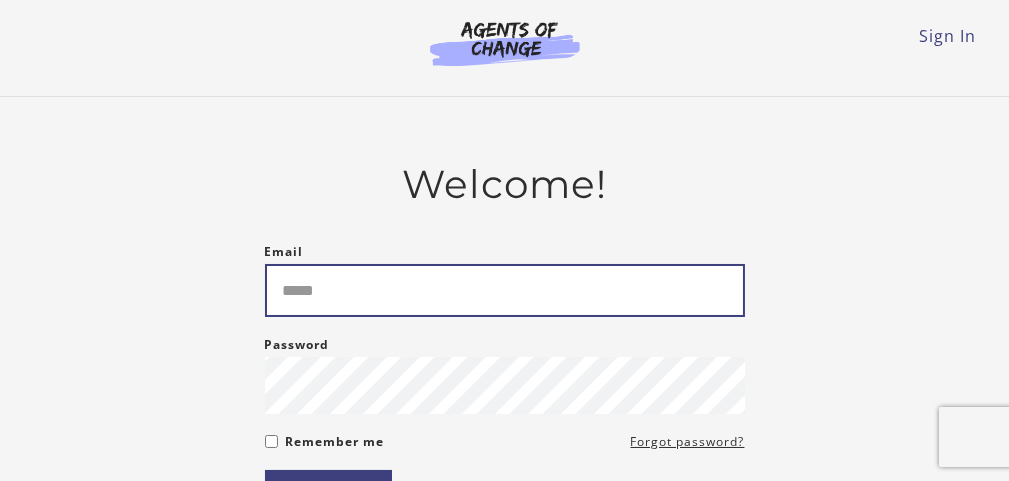 type on "**********" 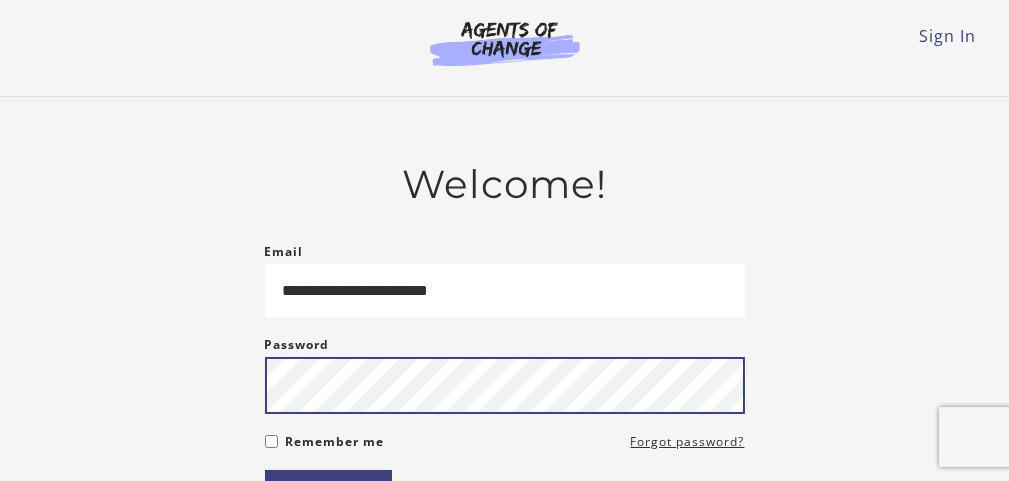 click on "Sign in" at bounding box center [328, 498] 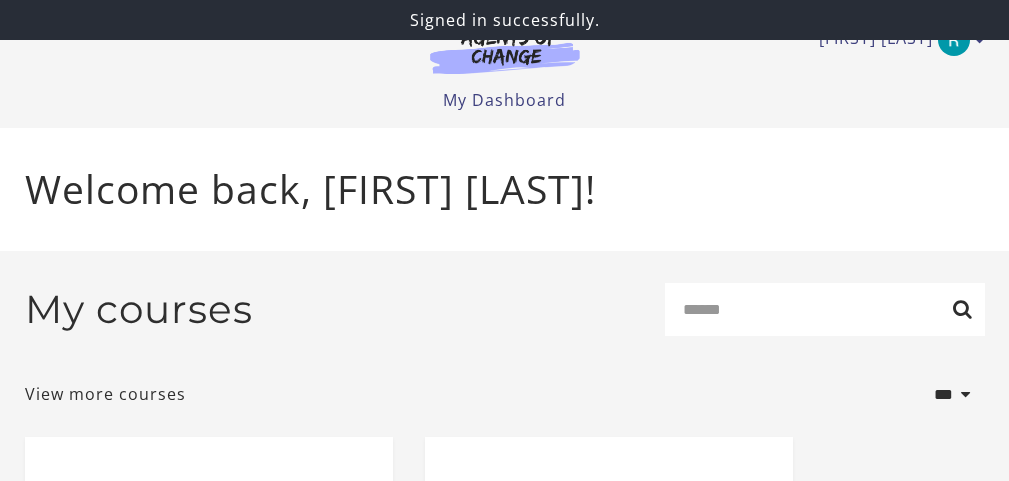 scroll, scrollTop: 0, scrollLeft: 0, axis: both 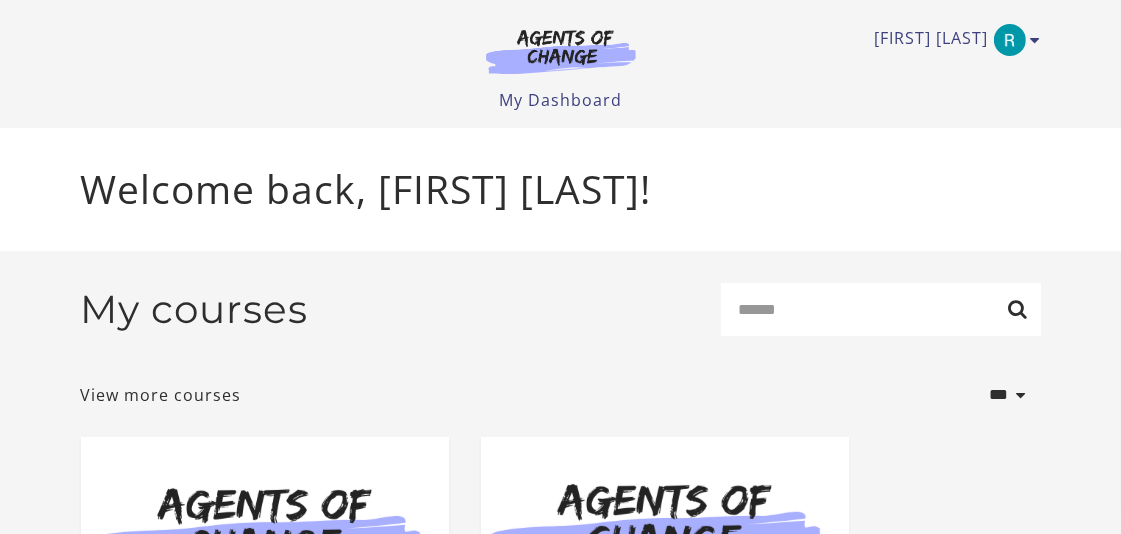 drag, startPoint x: 940, startPoint y: 0, endPoint x: 691, endPoint y: 206, distance: 323.16714 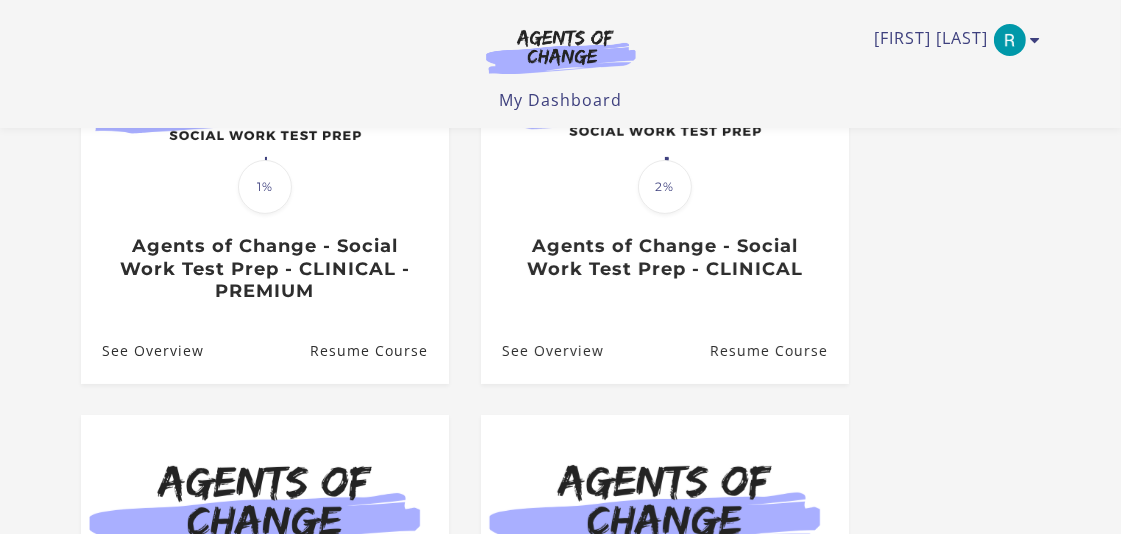 scroll, scrollTop: 338, scrollLeft: 0, axis: vertical 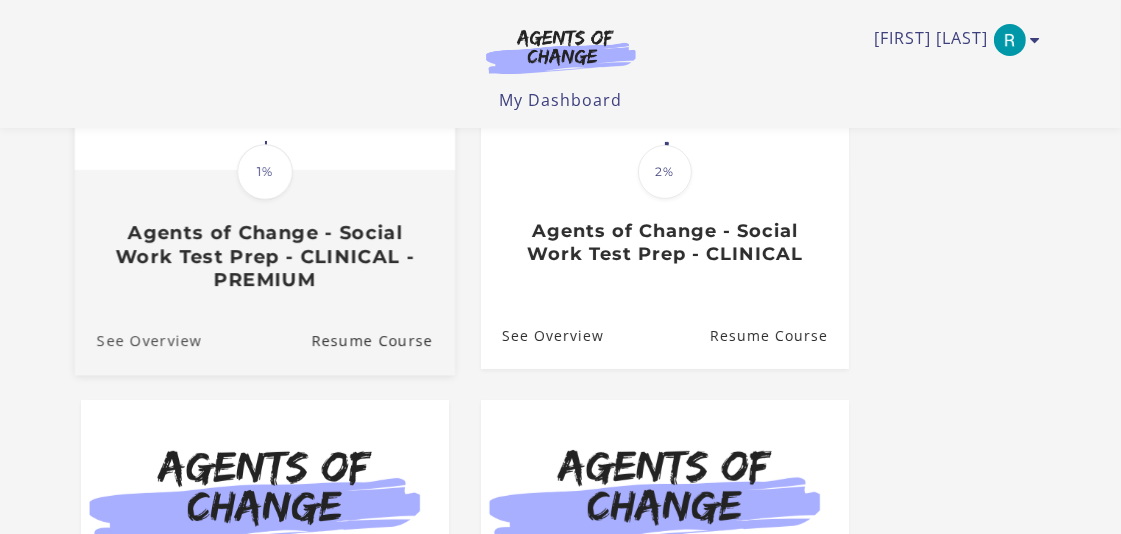 click on "See Overview" at bounding box center [137, 340] 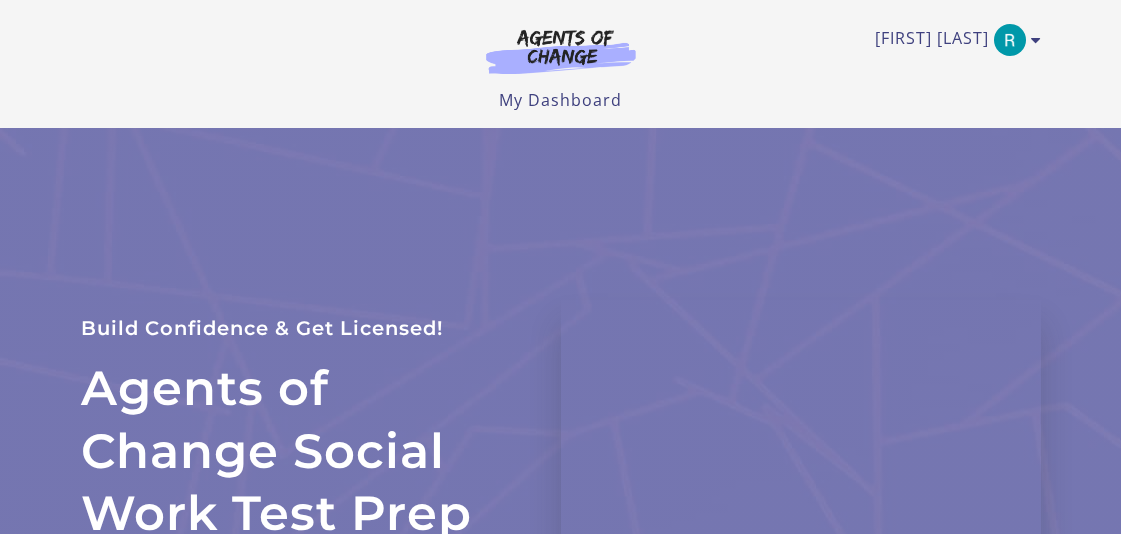 scroll, scrollTop: 27, scrollLeft: 0, axis: vertical 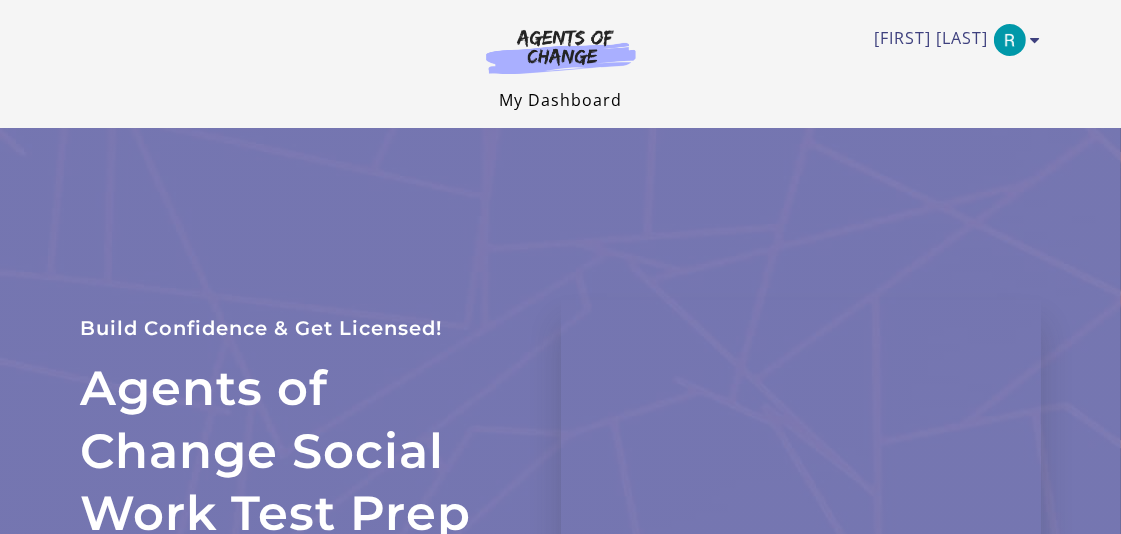 click on "My Dashboard" at bounding box center [560, 100] 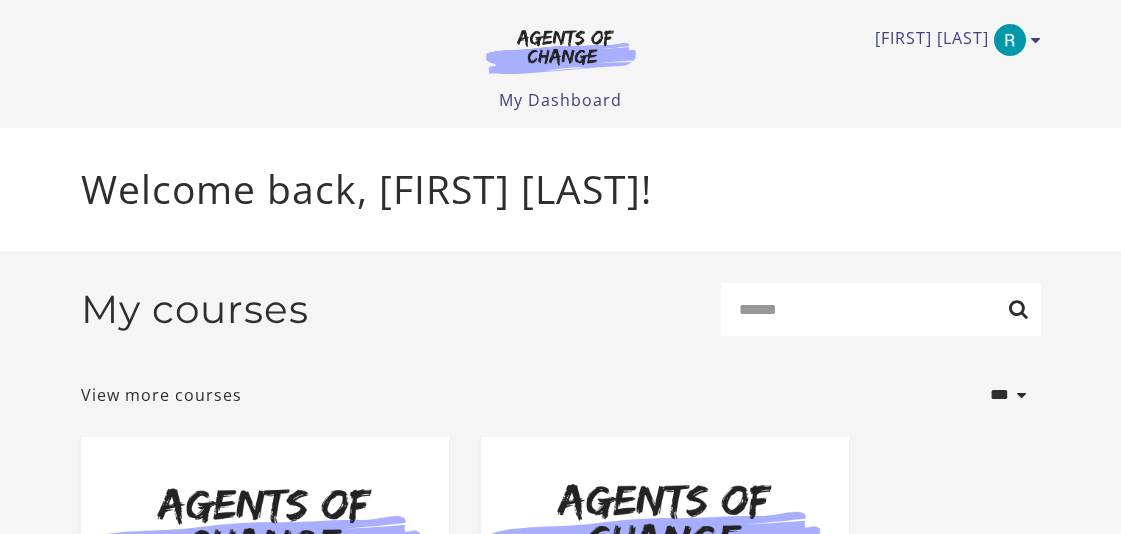 scroll, scrollTop: 0, scrollLeft: 0, axis: both 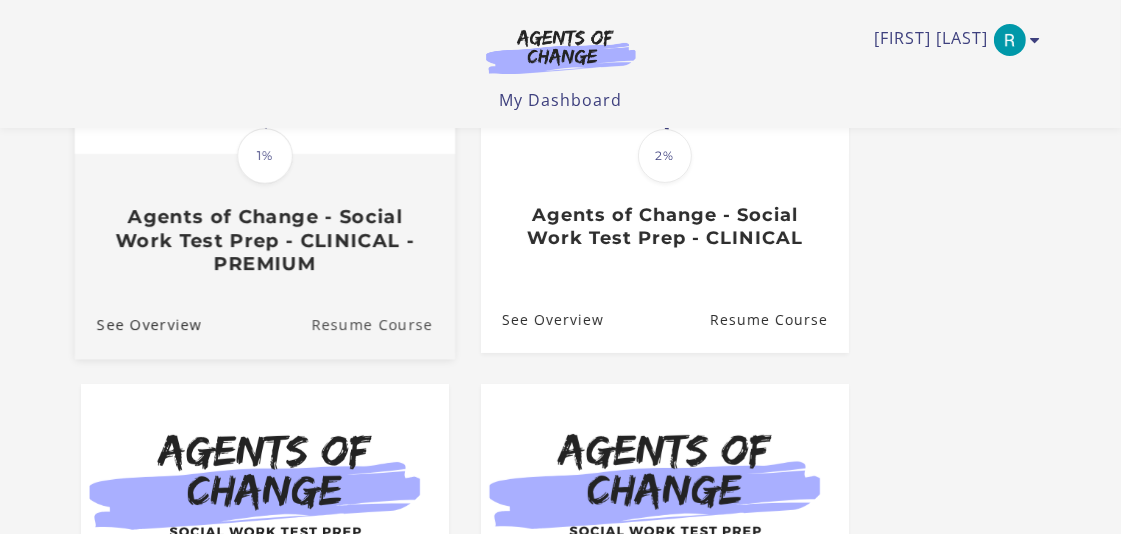 click on "Resume Course" at bounding box center [383, 324] 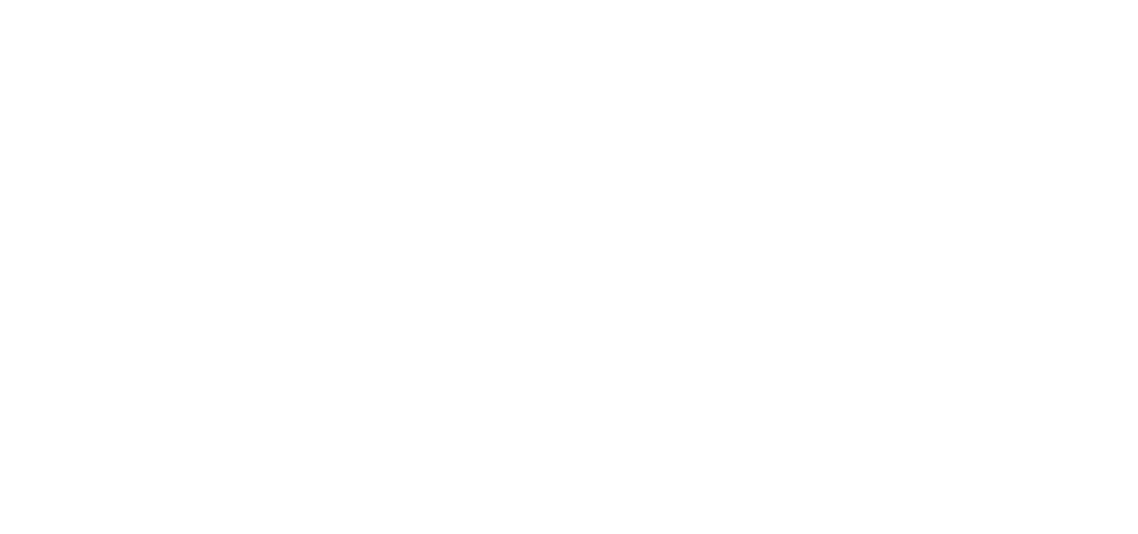 scroll, scrollTop: 0, scrollLeft: 0, axis: both 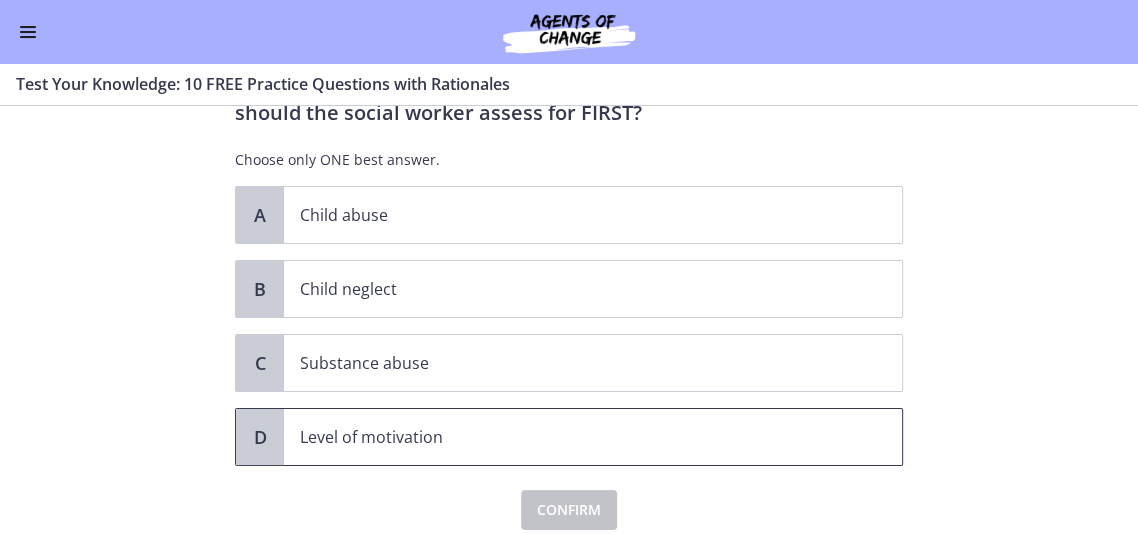 click on "Level of motivation" at bounding box center [593, 437] 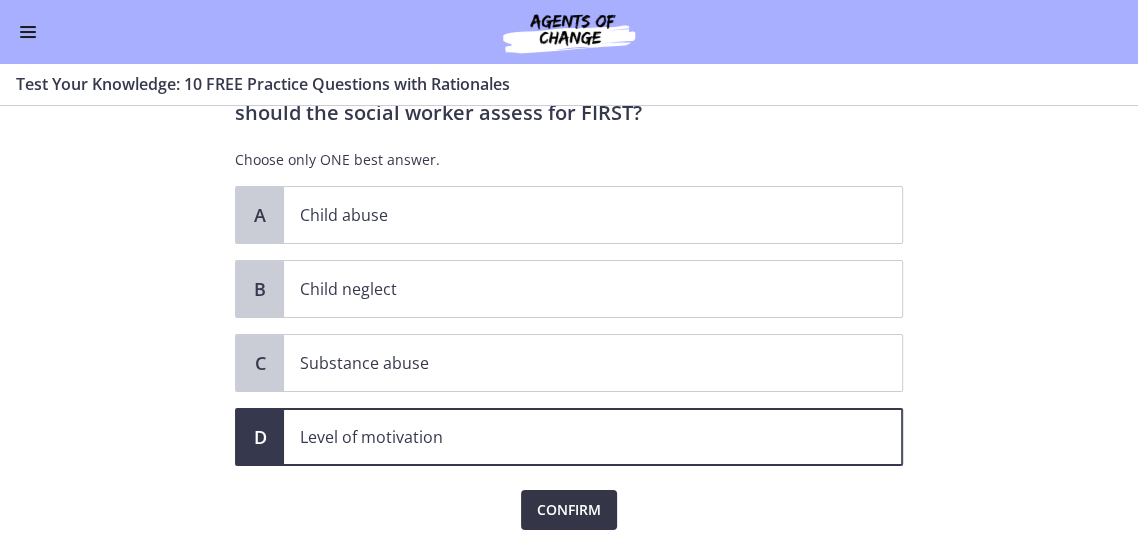 click on "Confirm" at bounding box center [569, 510] 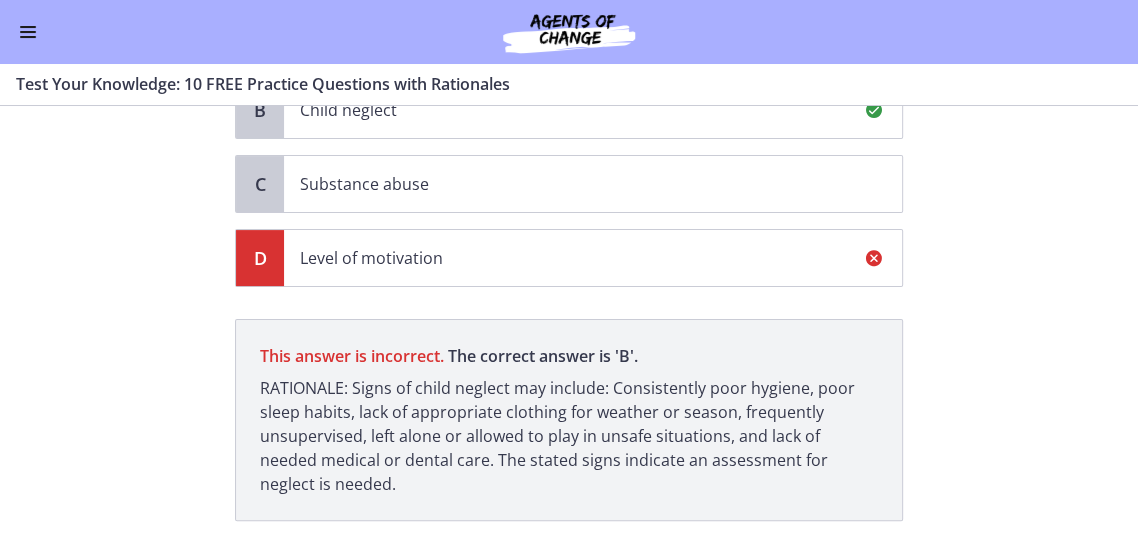scroll, scrollTop: 453, scrollLeft: 0, axis: vertical 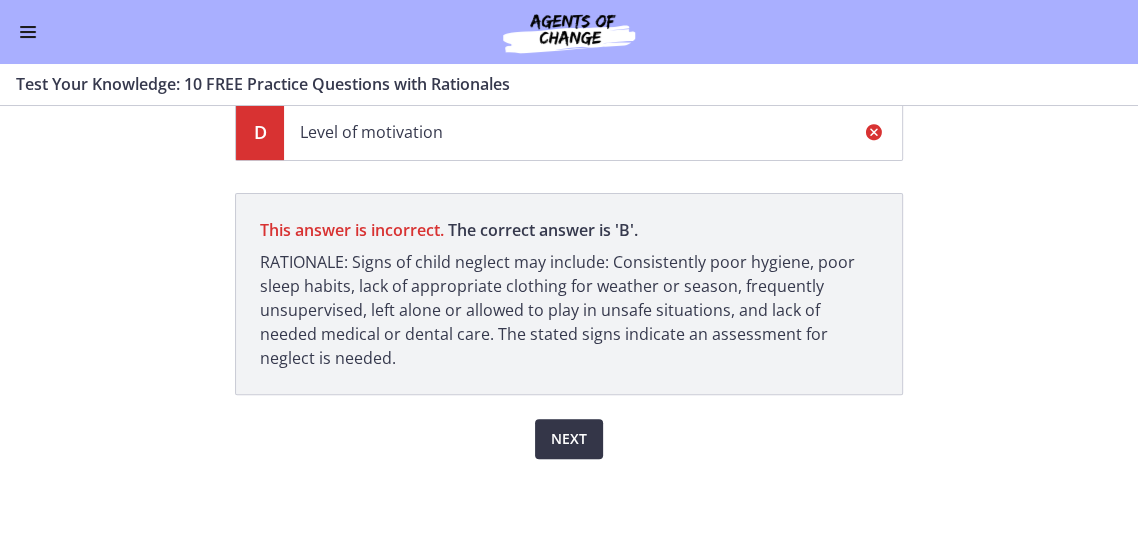 click on "Next" at bounding box center (569, 439) 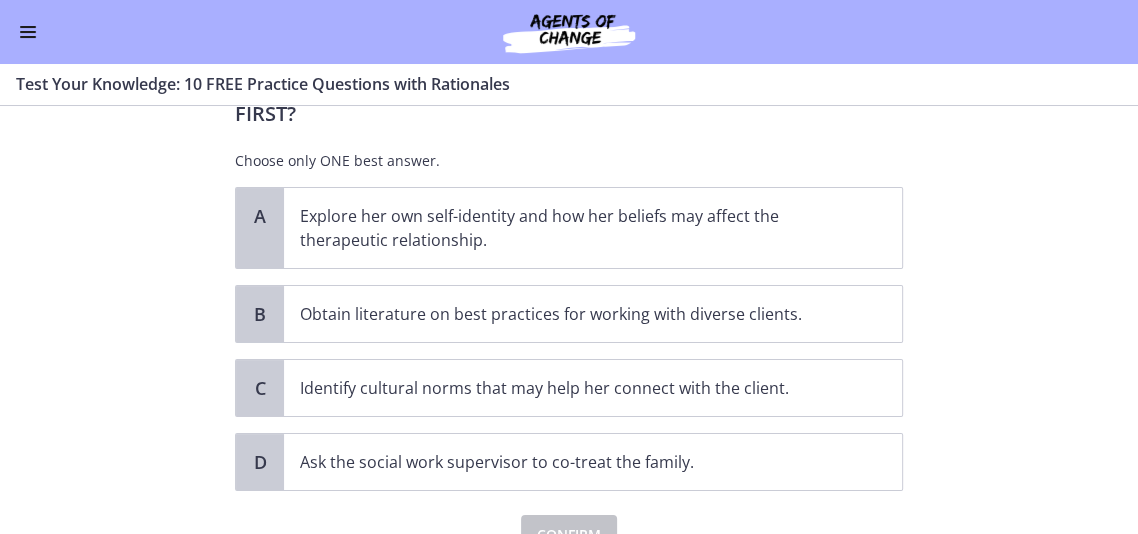 scroll, scrollTop: 248, scrollLeft: 0, axis: vertical 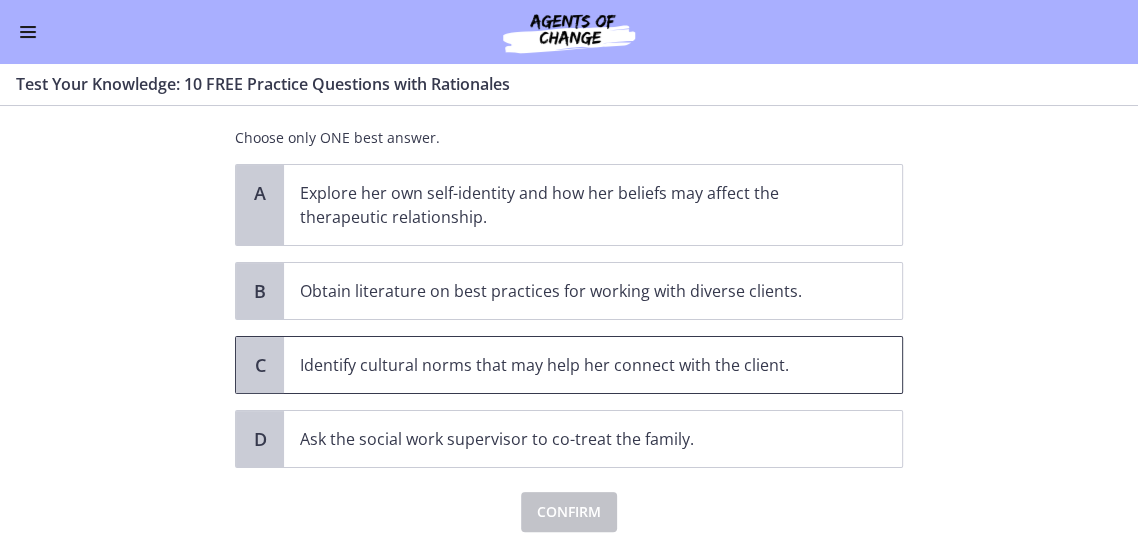 click on "Identify cultural norms that may help her connect with the client." at bounding box center [573, 365] 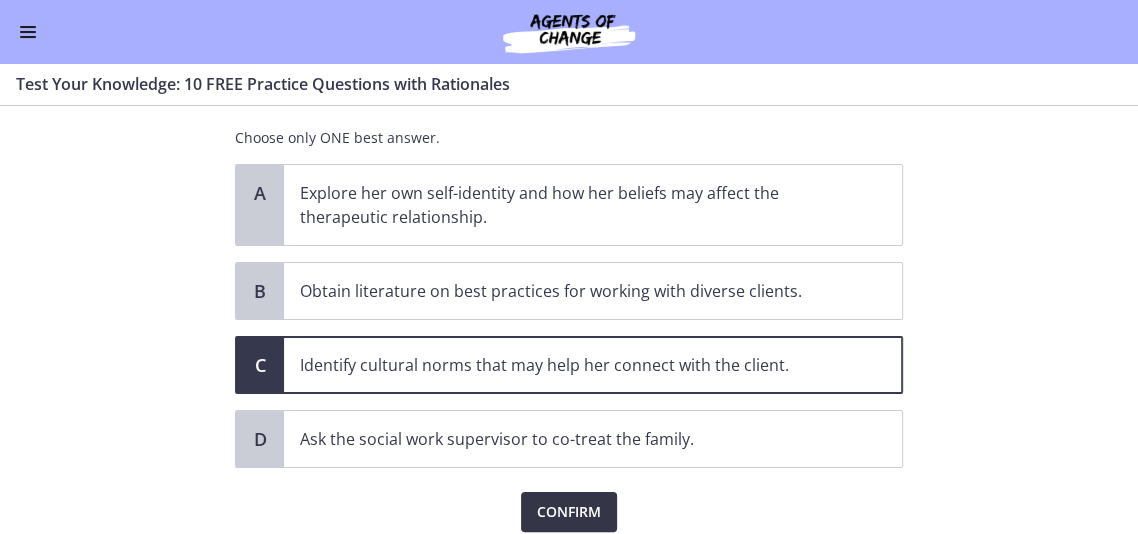 click on "Confirm" at bounding box center (569, 512) 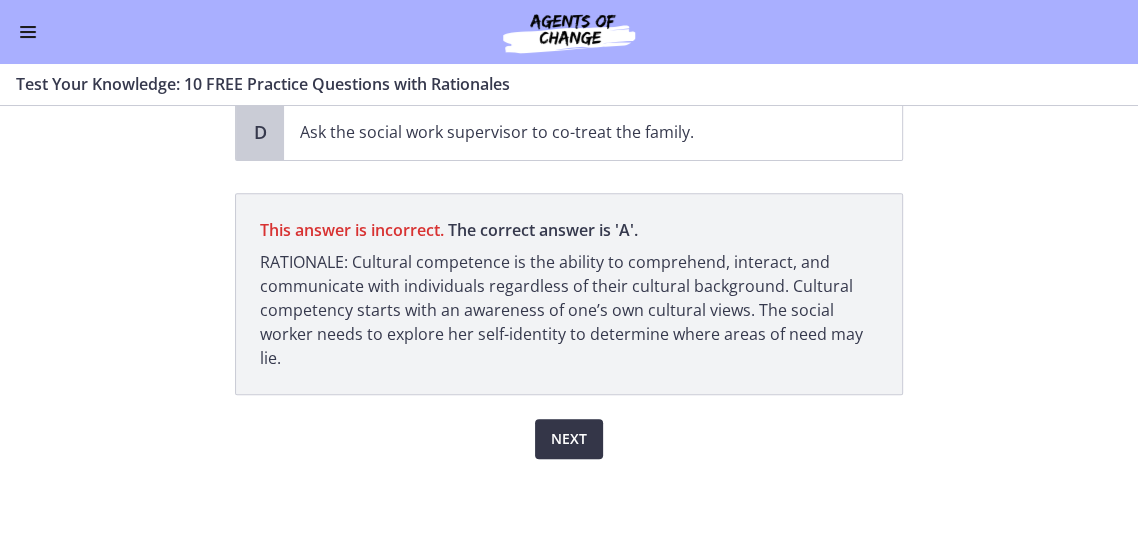 scroll, scrollTop: 555, scrollLeft: 0, axis: vertical 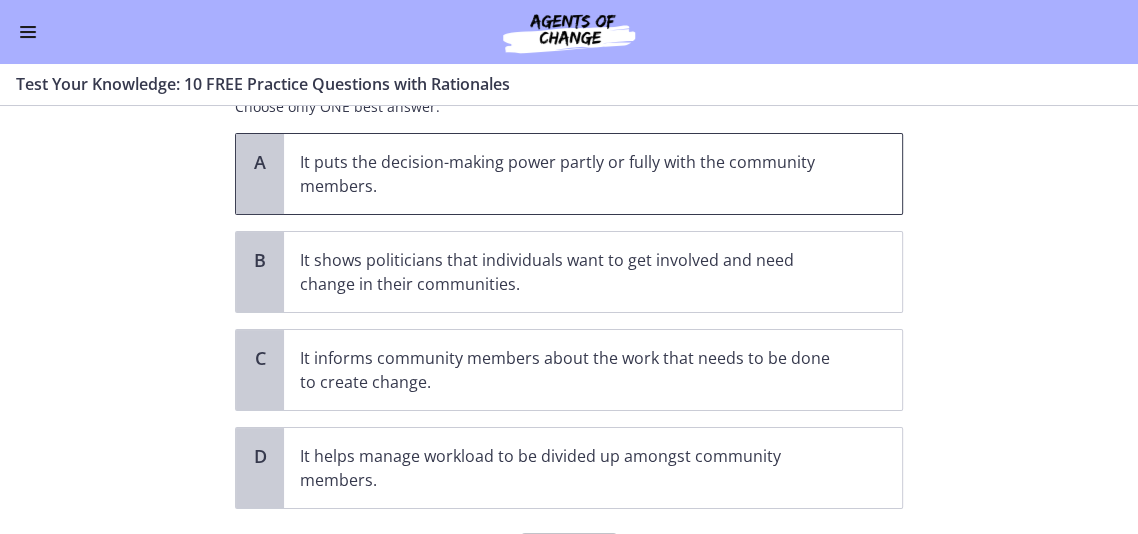 click on "It puts the decision-making power partly or fully with the community members." at bounding box center [573, 174] 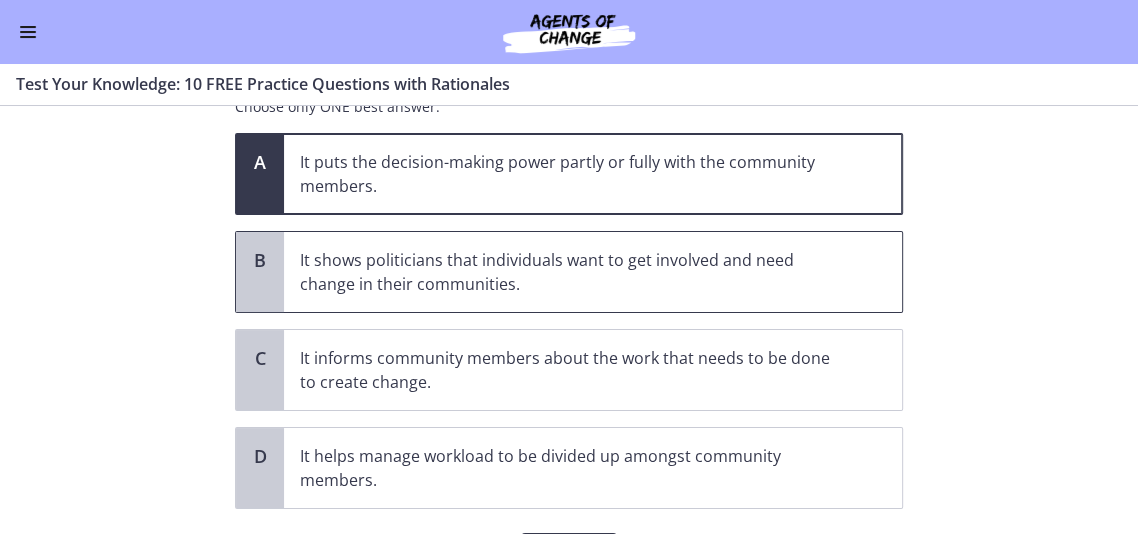 scroll, scrollTop: 264, scrollLeft: 0, axis: vertical 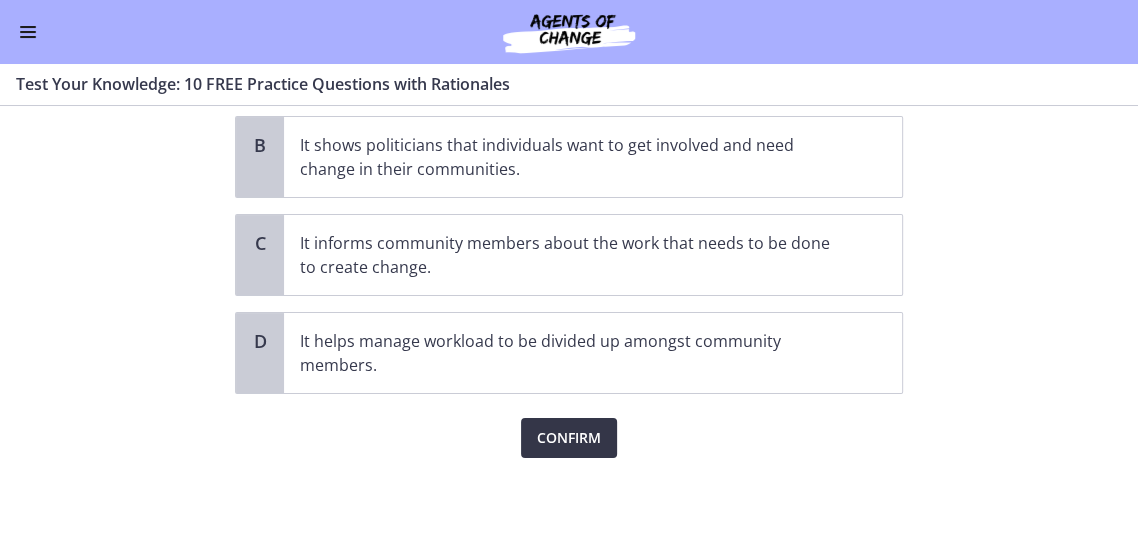 click on "Confirm" at bounding box center (569, 438) 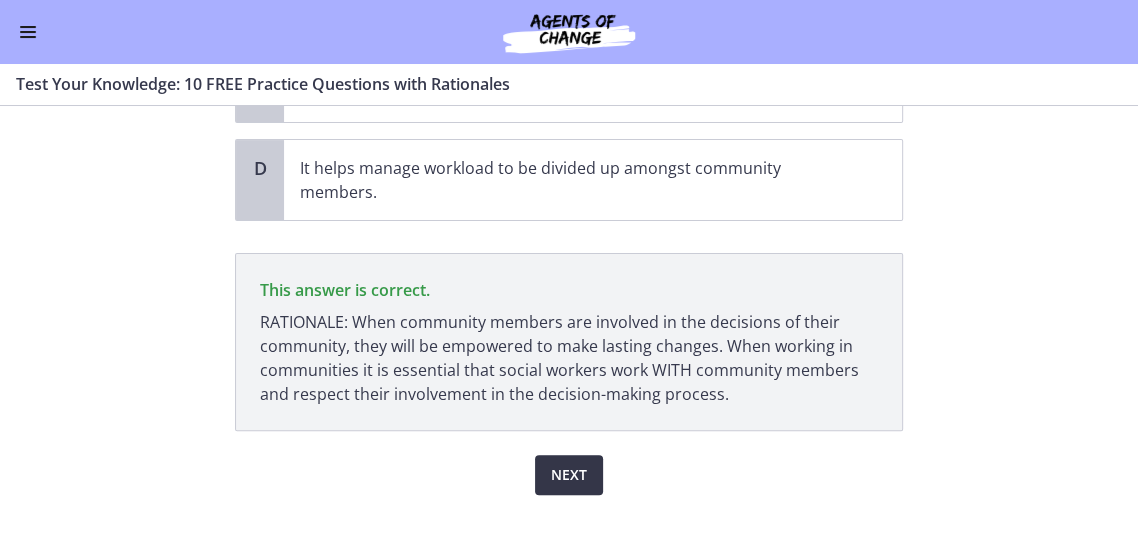scroll, scrollTop: 473, scrollLeft: 0, axis: vertical 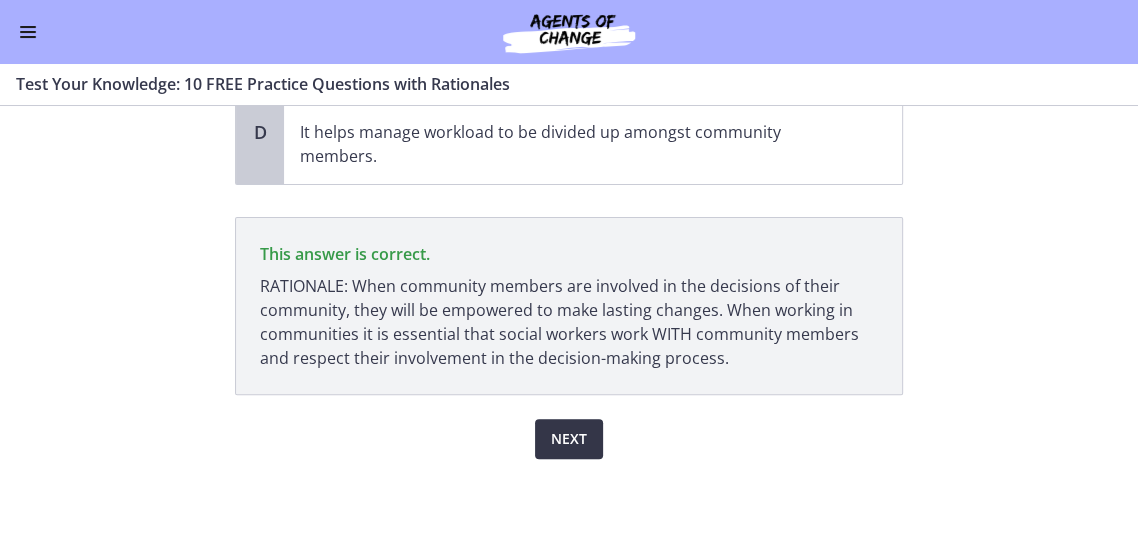 click on "Next" at bounding box center (569, 439) 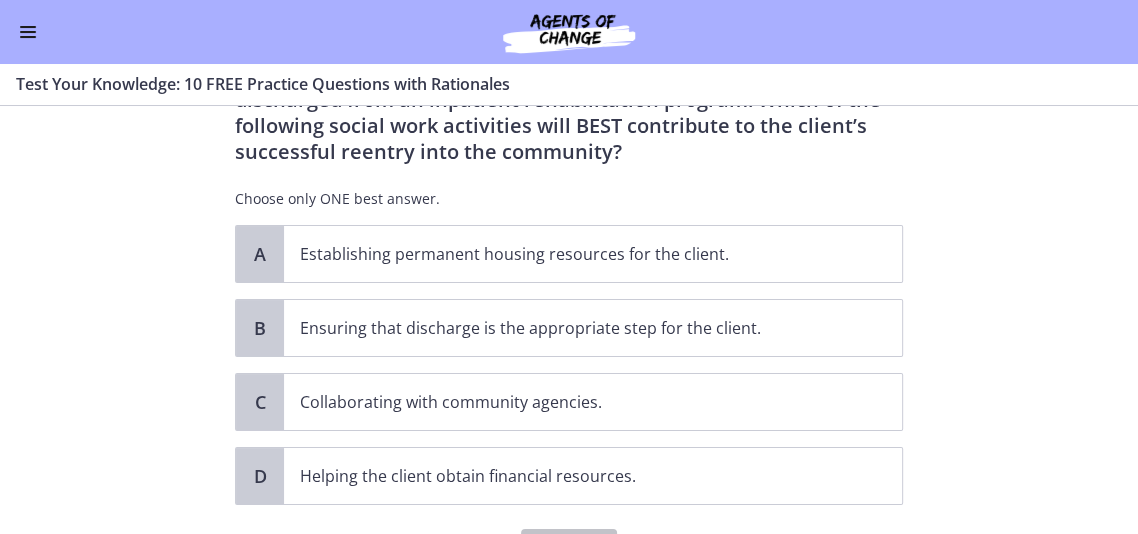 scroll, scrollTop: 117, scrollLeft: 0, axis: vertical 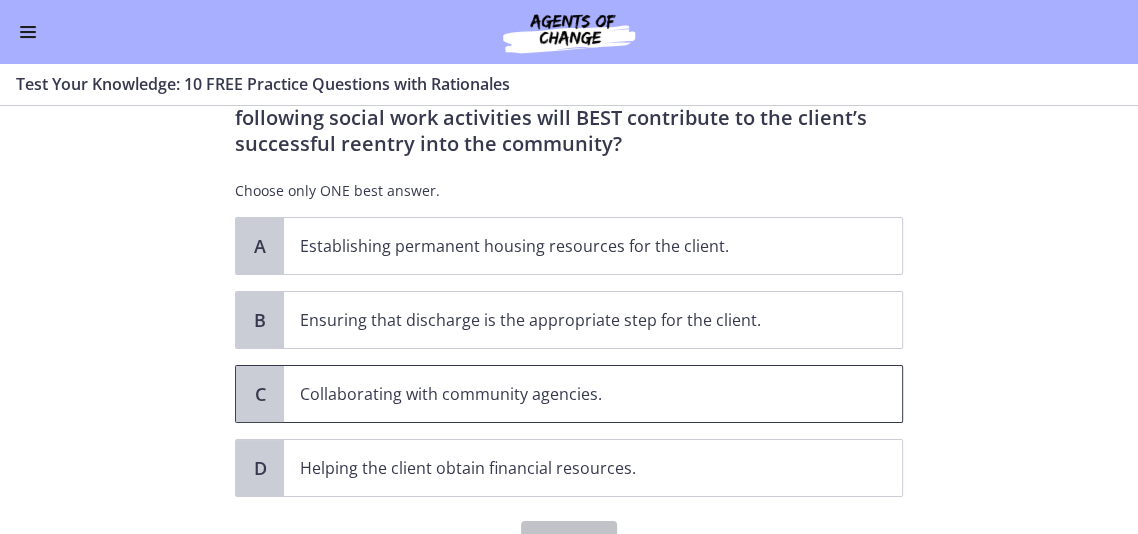 click on "Collaborating with community agencies." at bounding box center [573, 394] 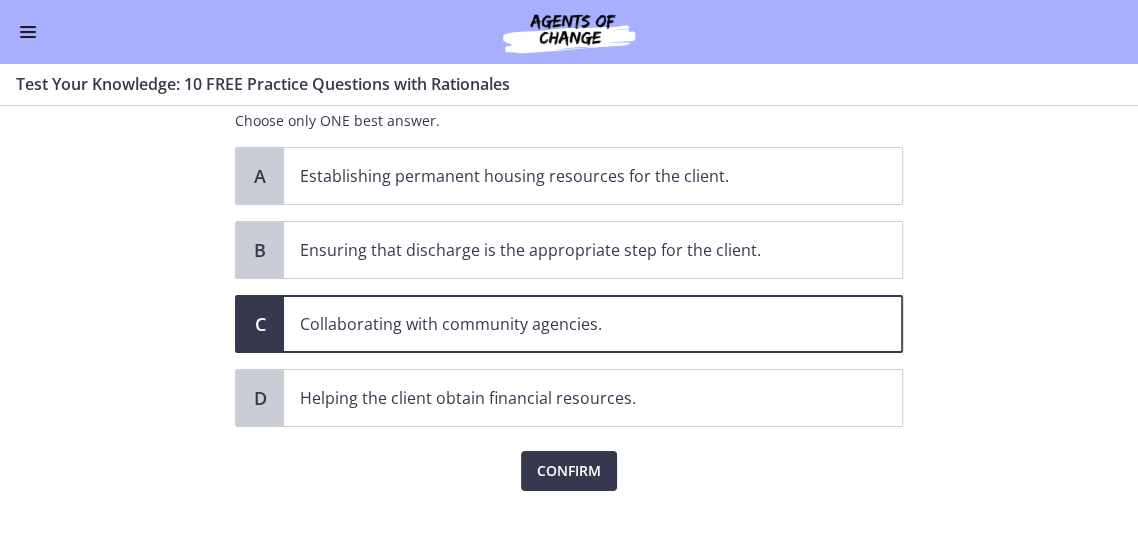 scroll, scrollTop: 200, scrollLeft: 0, axis: vertical 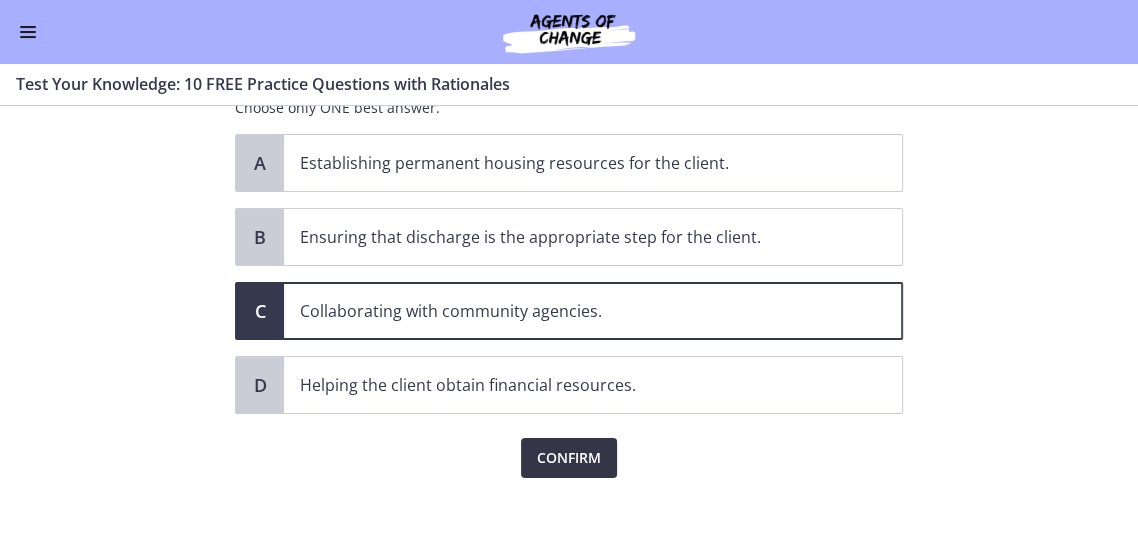 click on "Confirm" at bounding box center (569, 458) 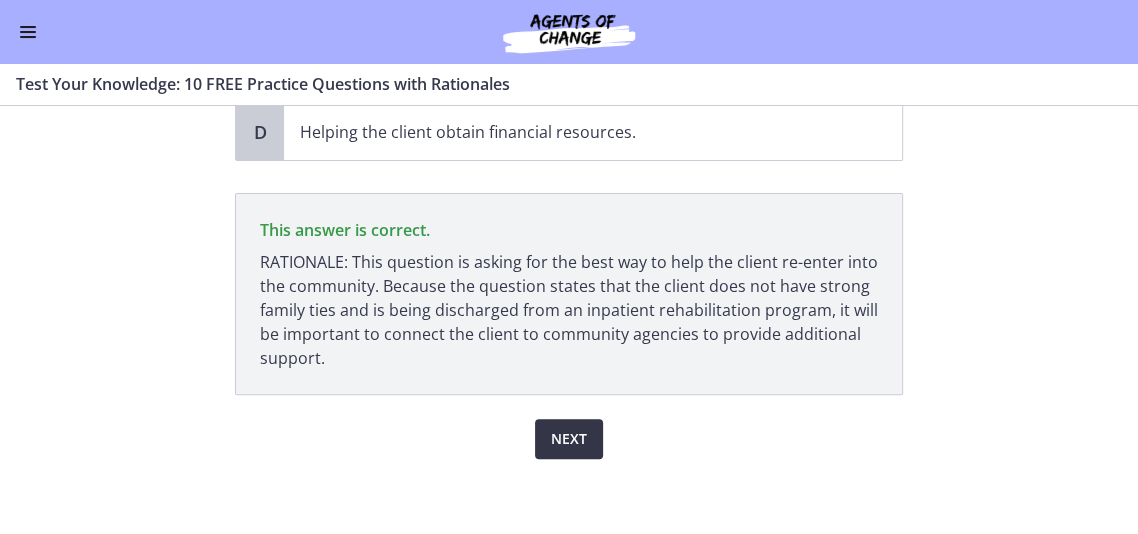 scroll, scrollTop: 453, scrollLeft: 0, axis: vertical 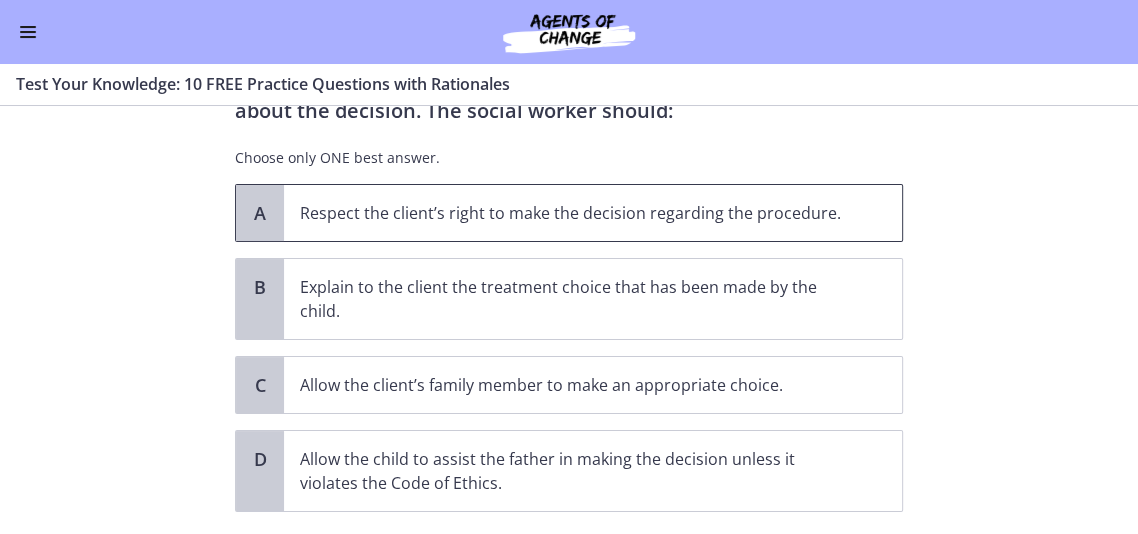 click on "Respect the client’s right to make the decision regarding the procedure." at bounding box center (573, 213) 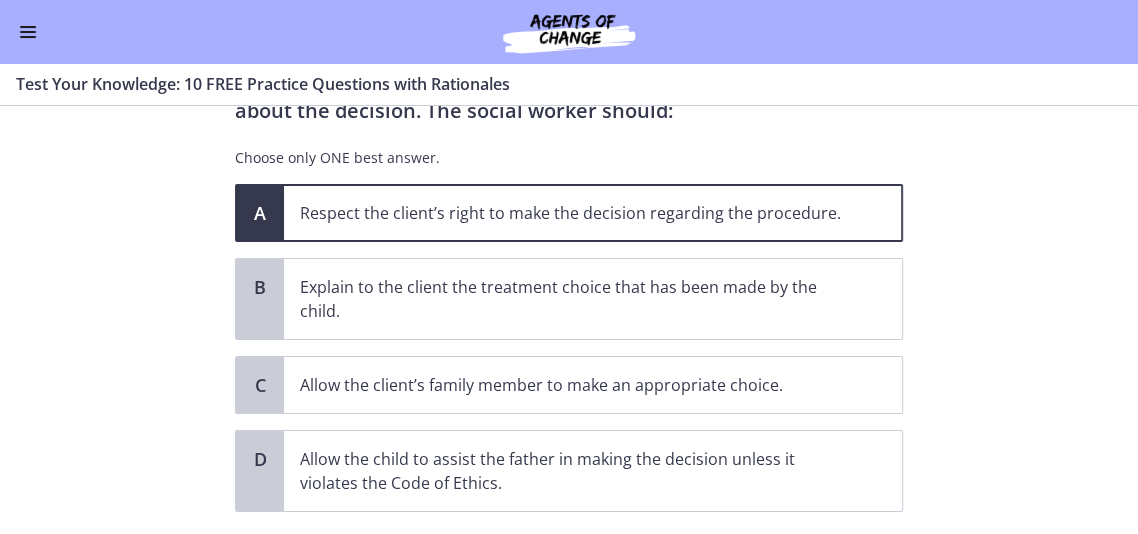 click on "Respect the client’s right to make the decision regarding the procedure." at bounding box center [573, 213] 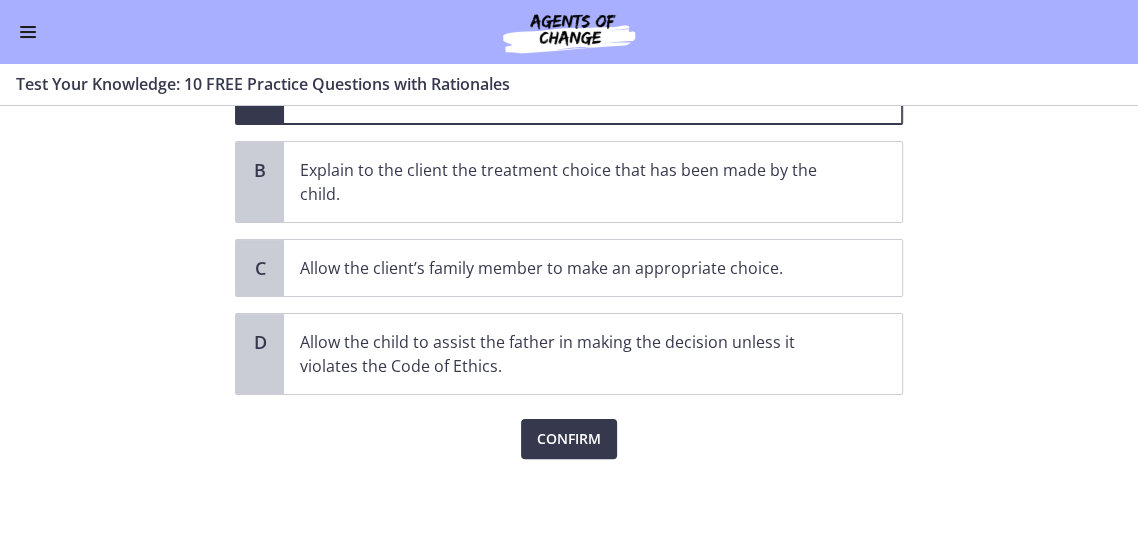 scroll, scrollTop: 294, scrollLeft: 0, axis: vertical 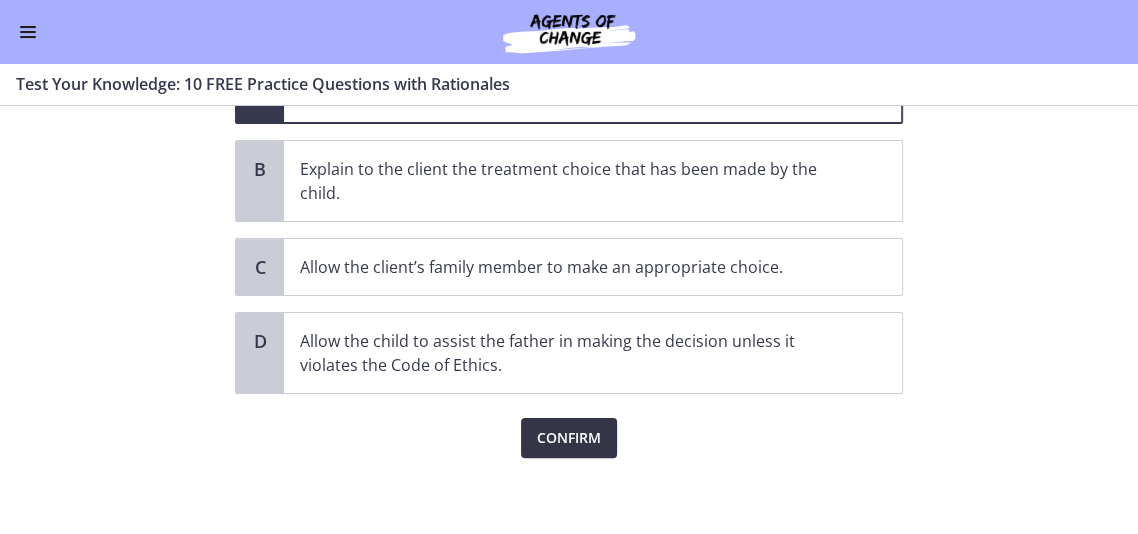 click on "Confirm" at bounding box center [569, 438] 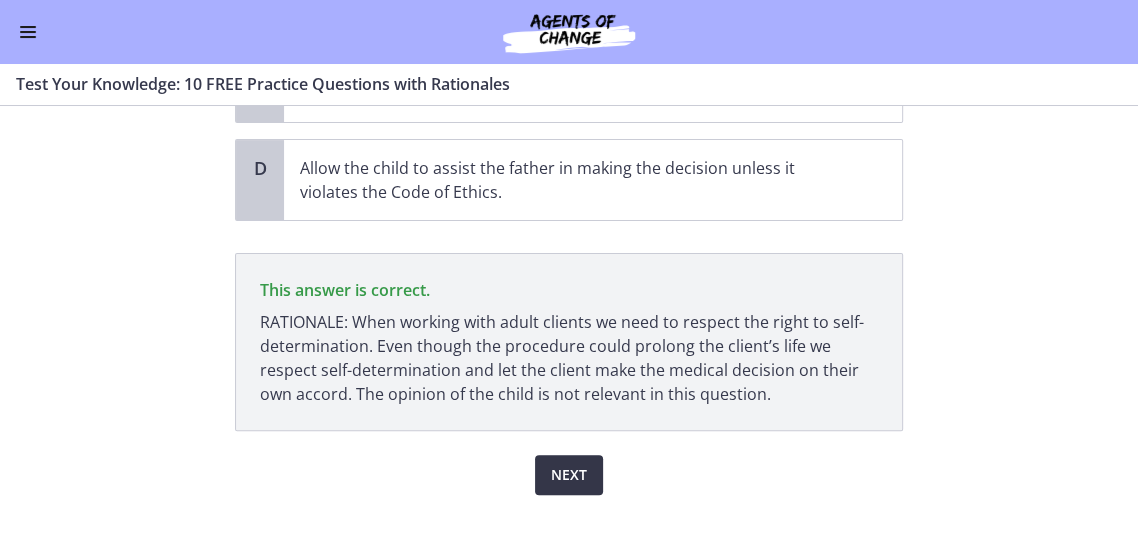 scroll, scrollTop: 503, scrollLeft: 0, axis: vertical 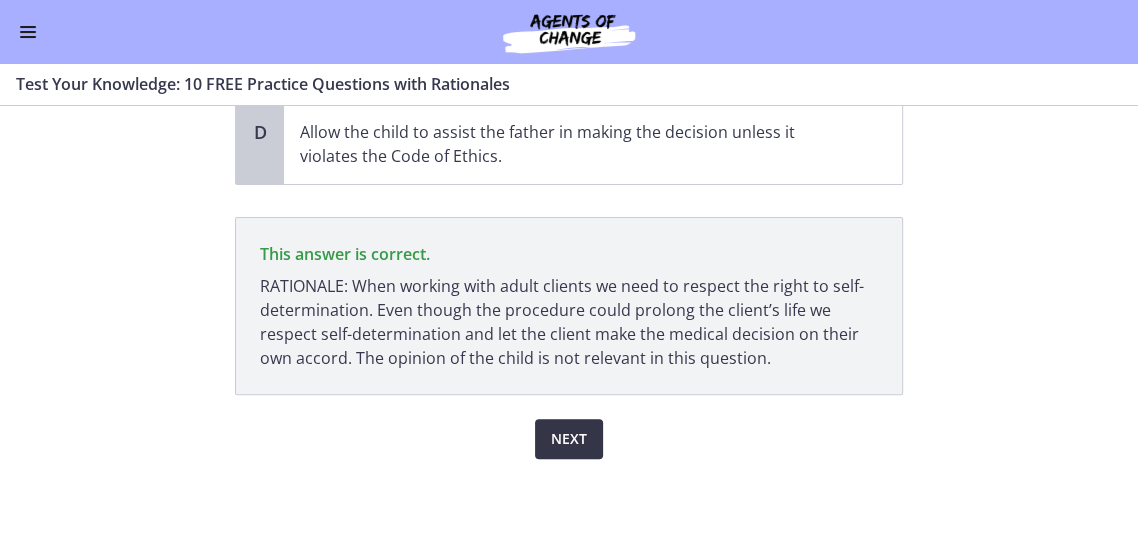 click on "Next" at bounding box center (569, 439) 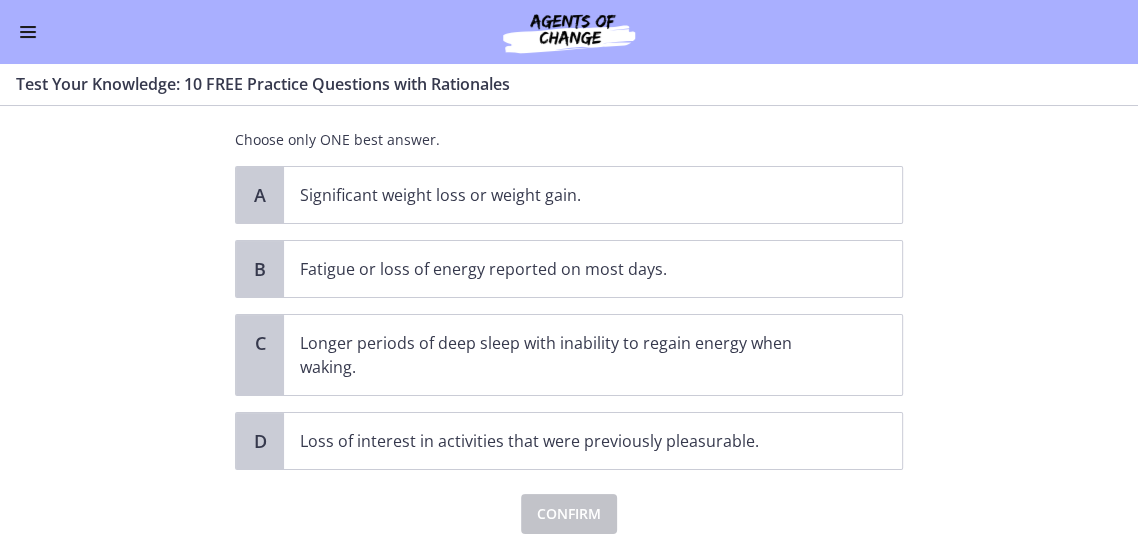 scroll, scrollTop: 117, scrollLeft: 0, axis: vertical 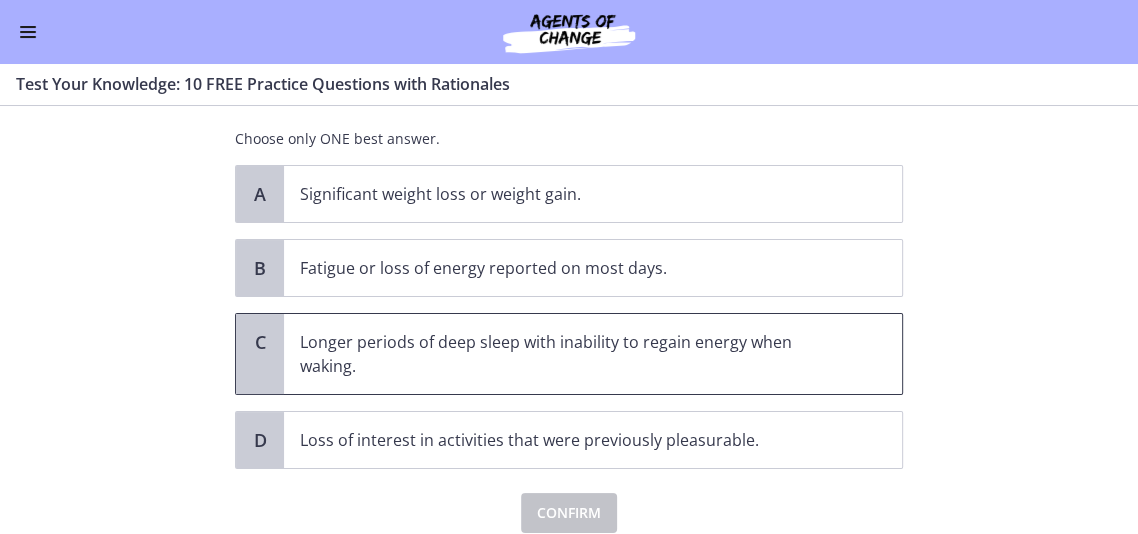 click on "Longer periods of deep sleep with inability to regain energy when waking." at bounding box center (573, 354) 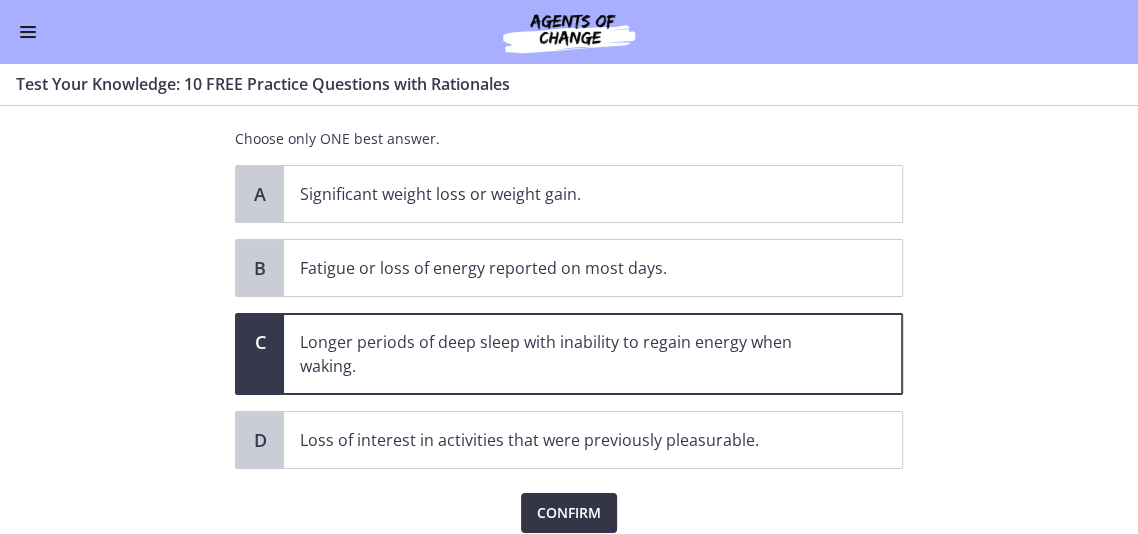 click on "Confirm" at bounding box center (569, 513) 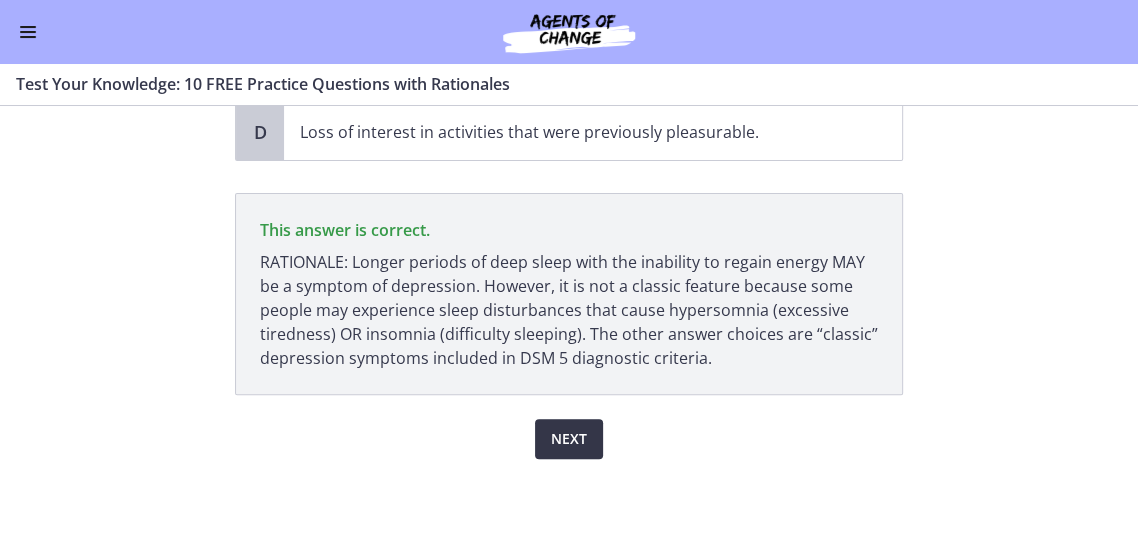 scroll, scrollTop: 425, scrollLeft: 0, axis: vertical 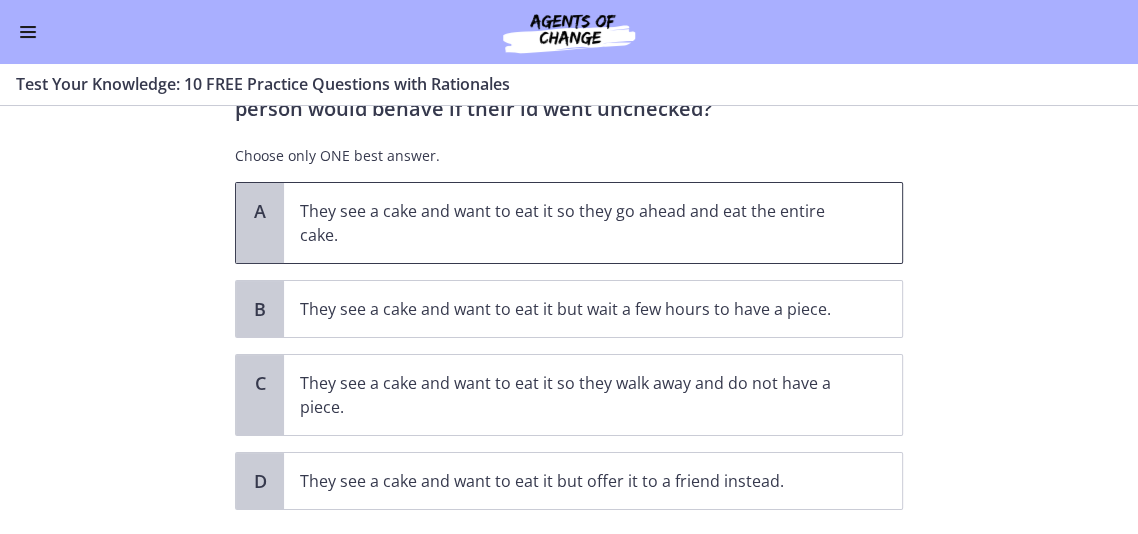 click on "They see a cake and want to eat it so they go ahead and eat the entire cake." at bounding box center [573, 223] 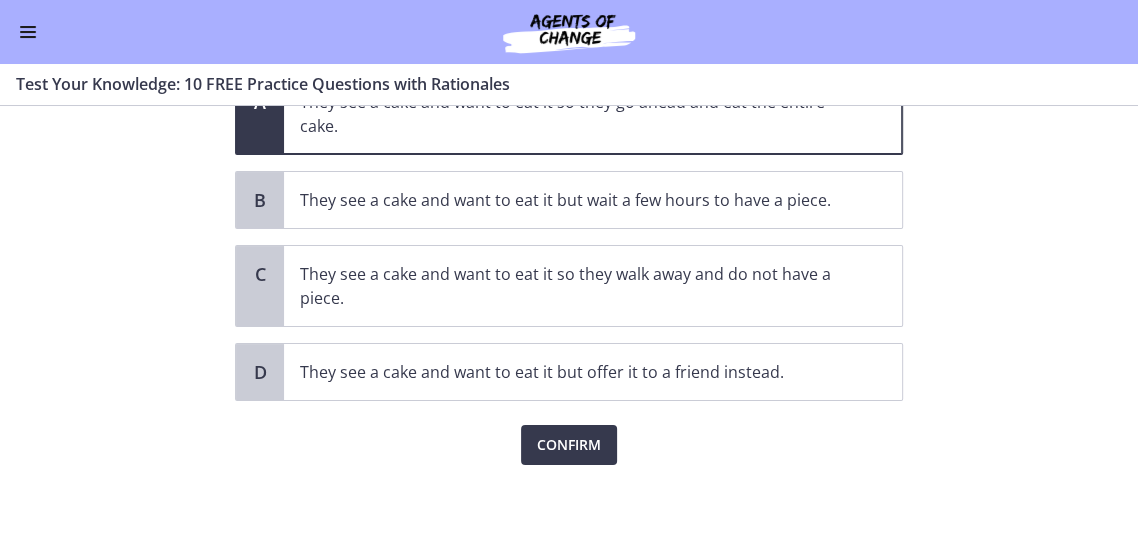 scroll, scrollTop: 213, scrollLeft: 0, axis: vertical 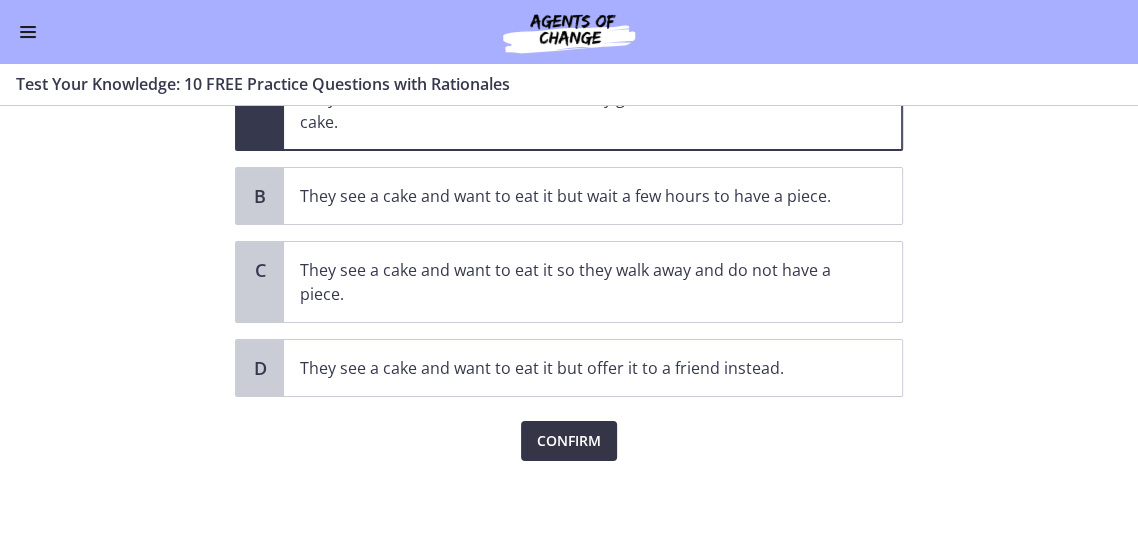 click on "Confirm" at bounding box center [569, 441] 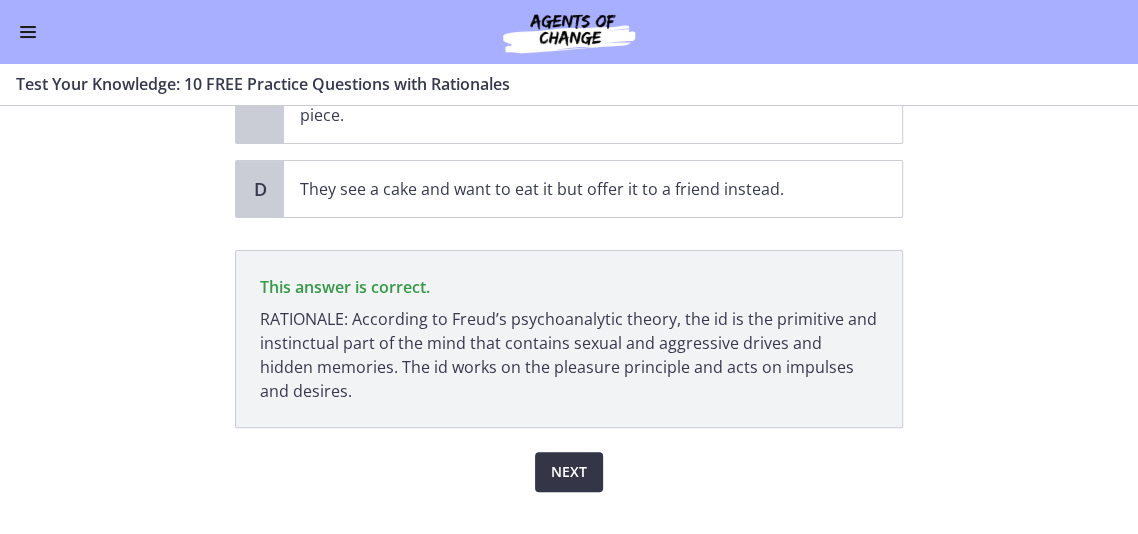 scroll, scrollTop: 425, scrollLeft: 0, axis: vertical 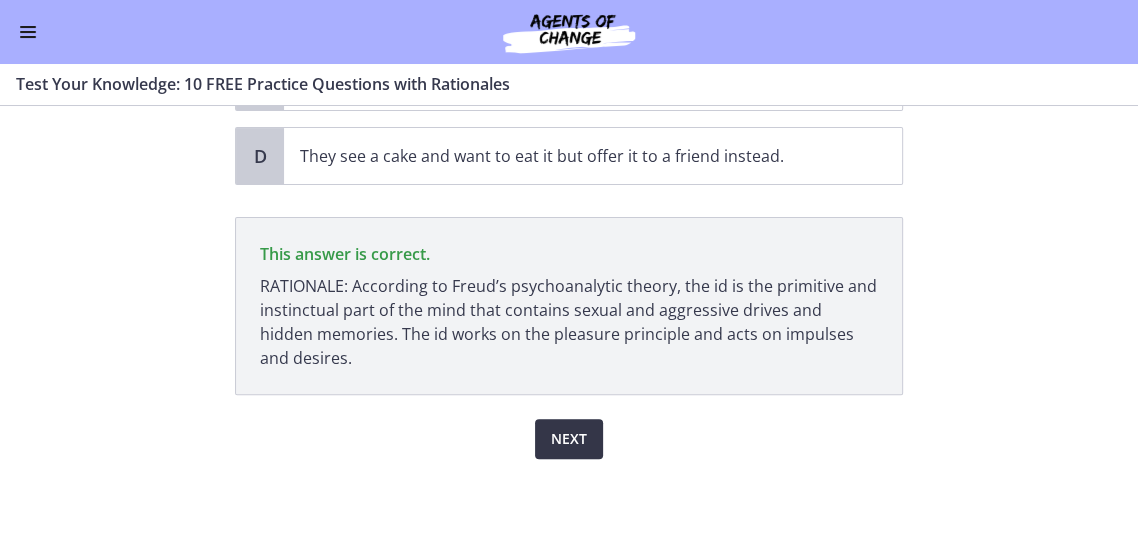 click on "Next" at bounding box center [569, 439] 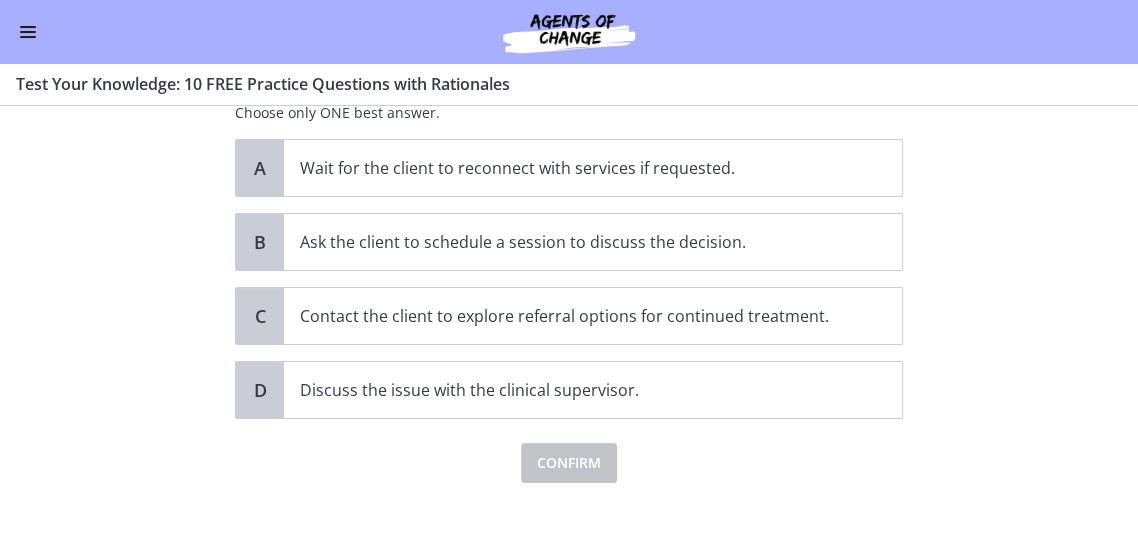 scroll, scrollTop: 229, scrollLeft: 0, axis: vertical 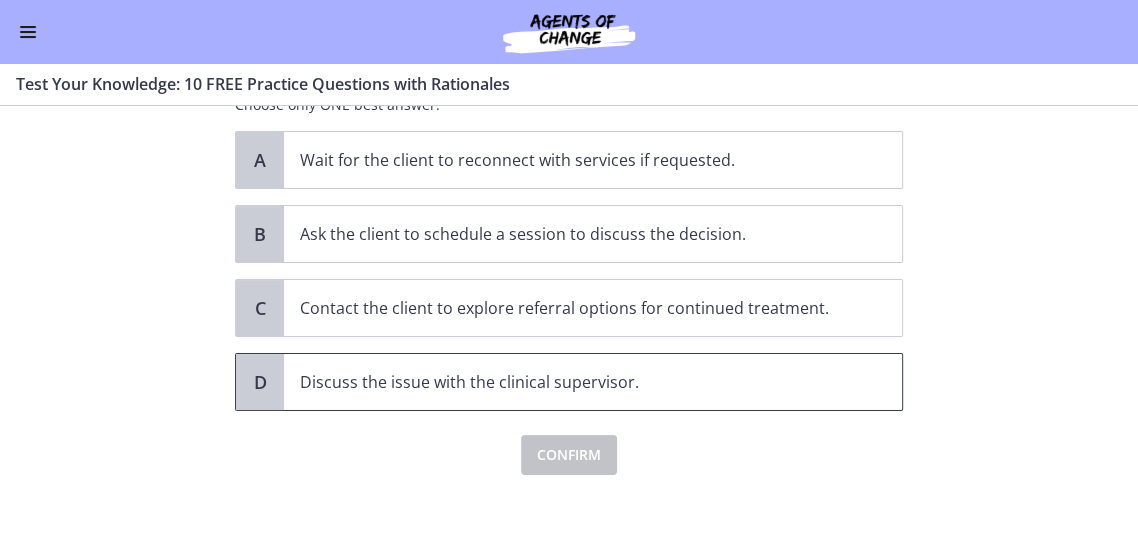 click on "Discuss the issue with the clinical supervisor." at bounding box center [573, 382] 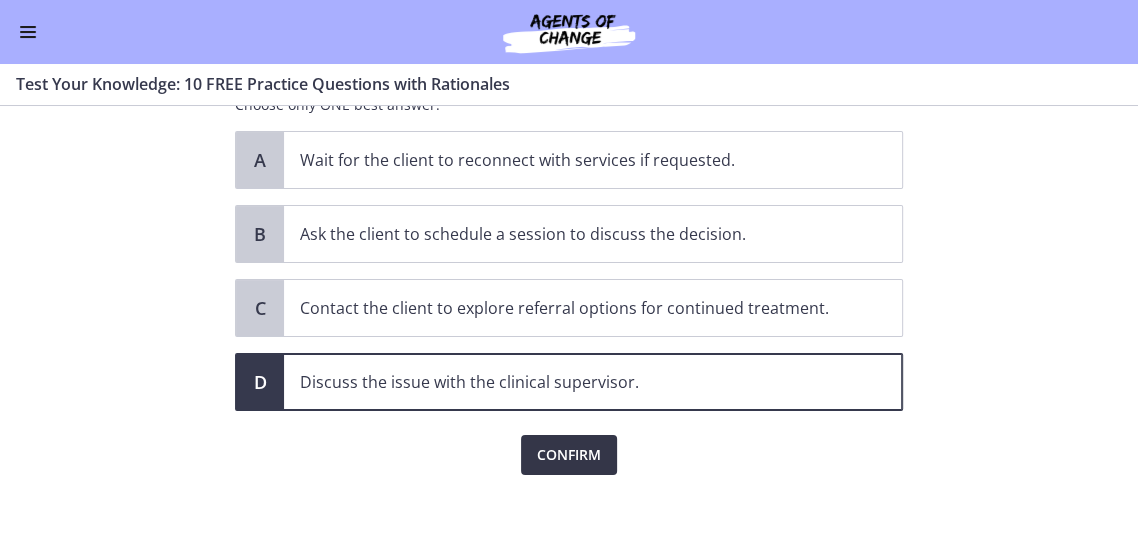 click on "Confirm" at bounding box center [569, 455] 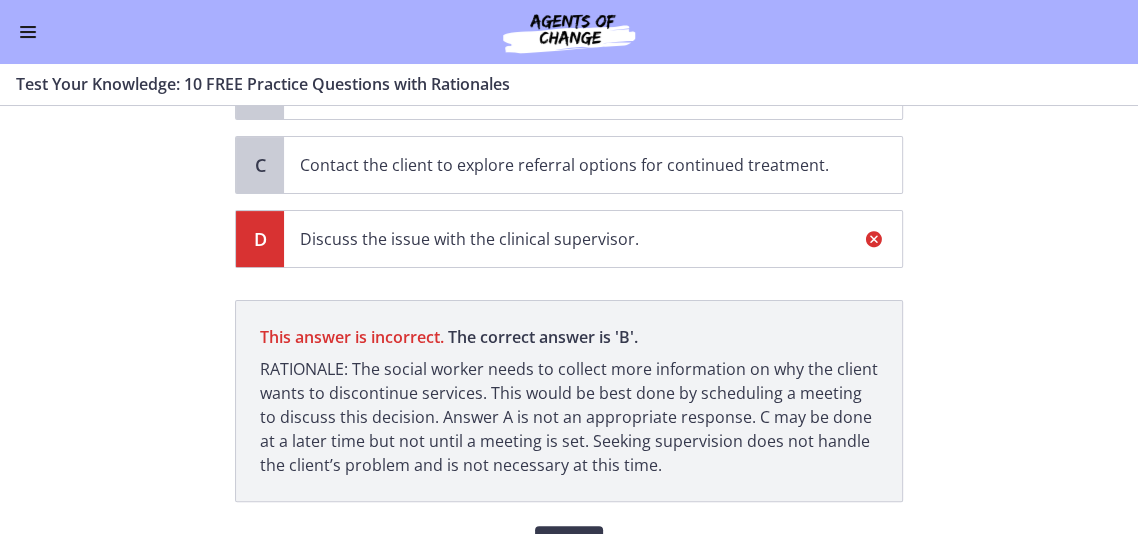 scroll, scrollTop: 479, scrollLeft: 0, axis: vertical 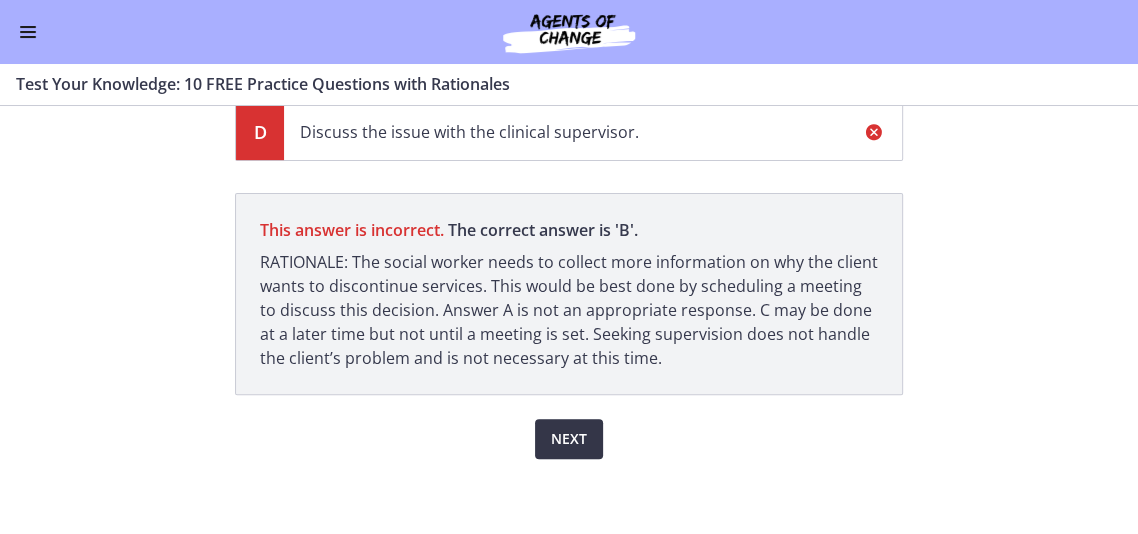click on "Next" at bounding box center (569, 439) 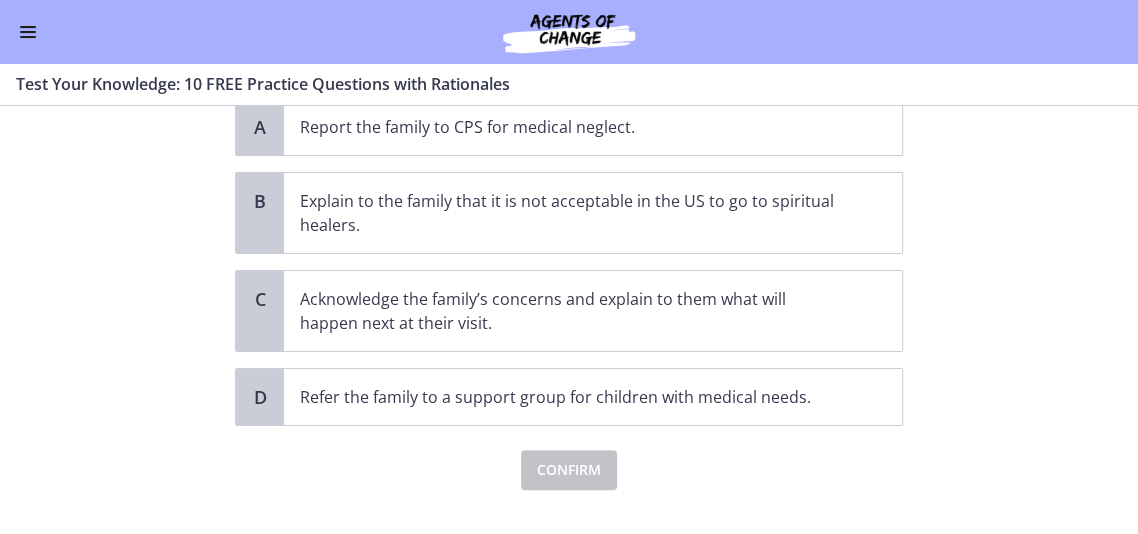 scroll, scrollTop: 324, scrollLeft: 0, axis: vertical 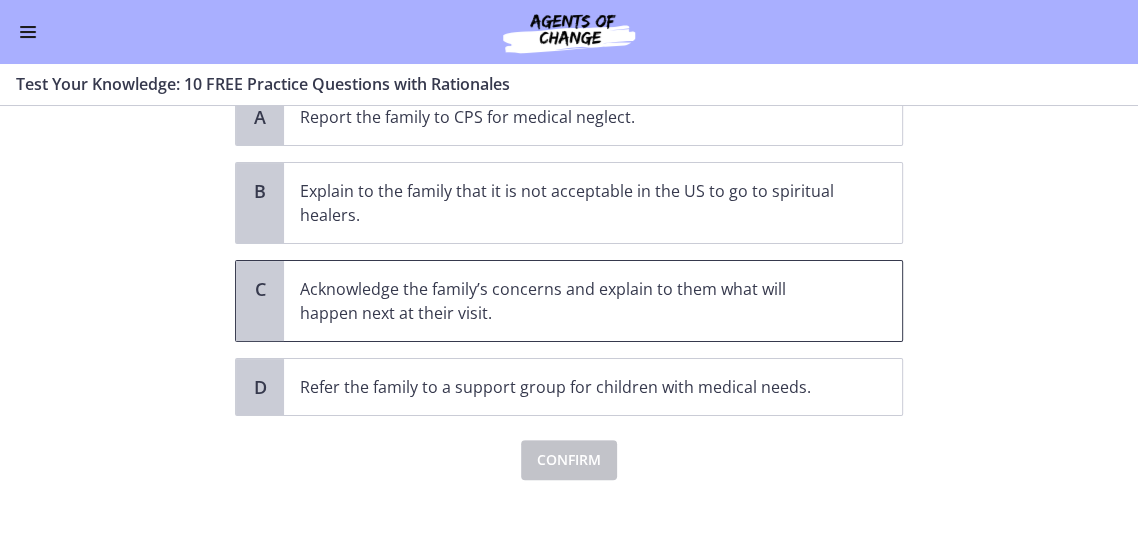 click on "Acknowledge the family’s concerns and explain to them what will happen next at their visit." at bounding box center (573, 301) 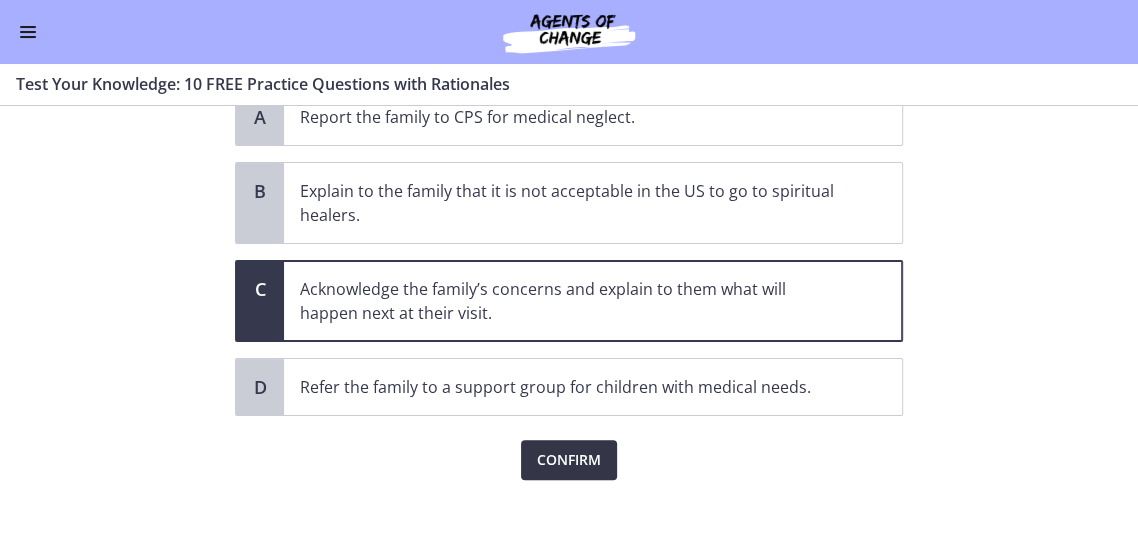 click on "Confirm" at bounding box center (569, 460) 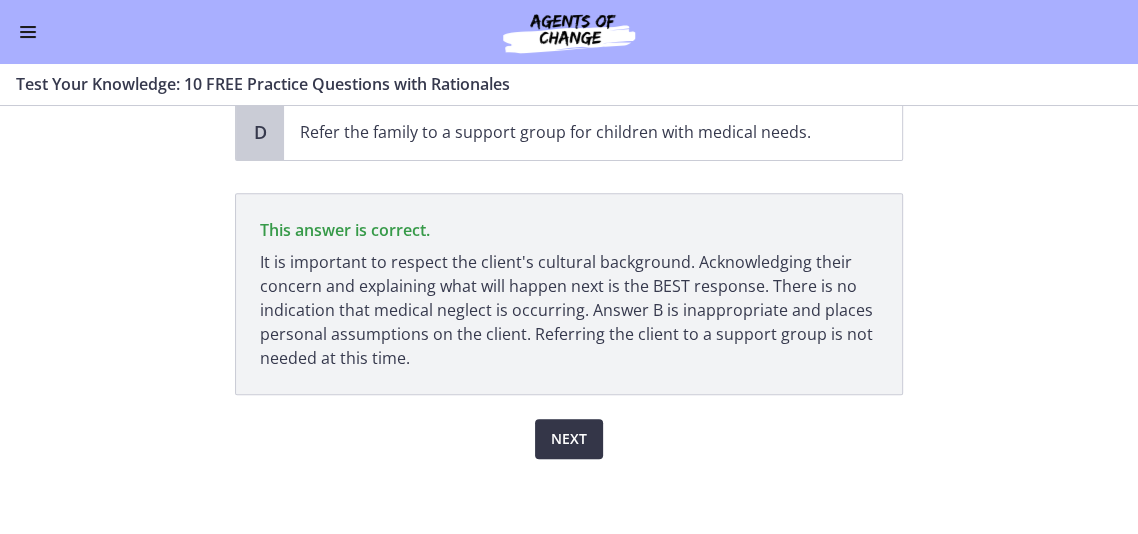 scroll, scrollTop: 579, scrollLeft: 0, axis: vertical 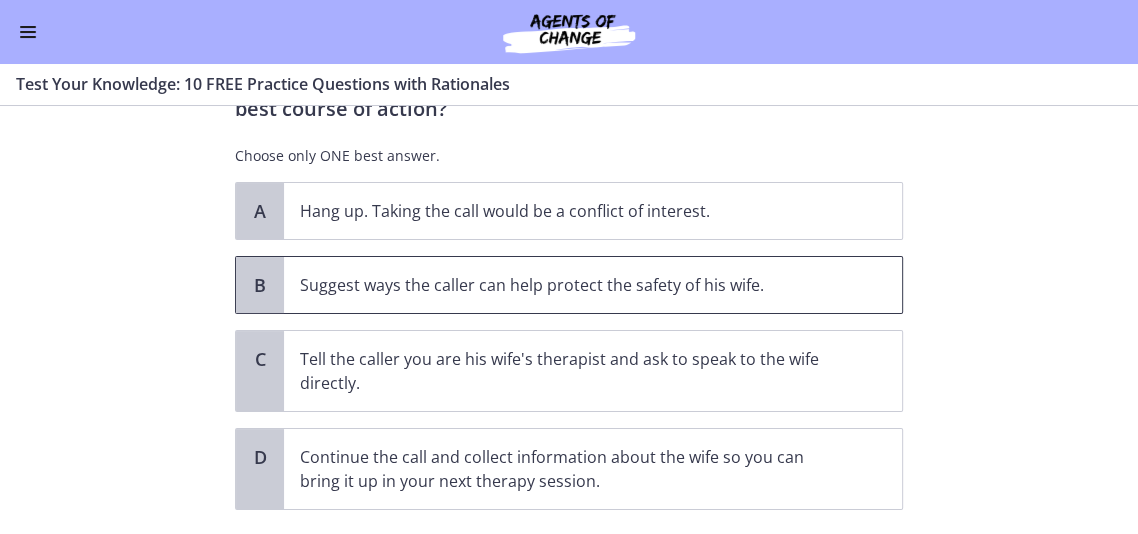 click on "Suggest ways the caller can help protect the safety of his wife." at bounding box center [593, 285] 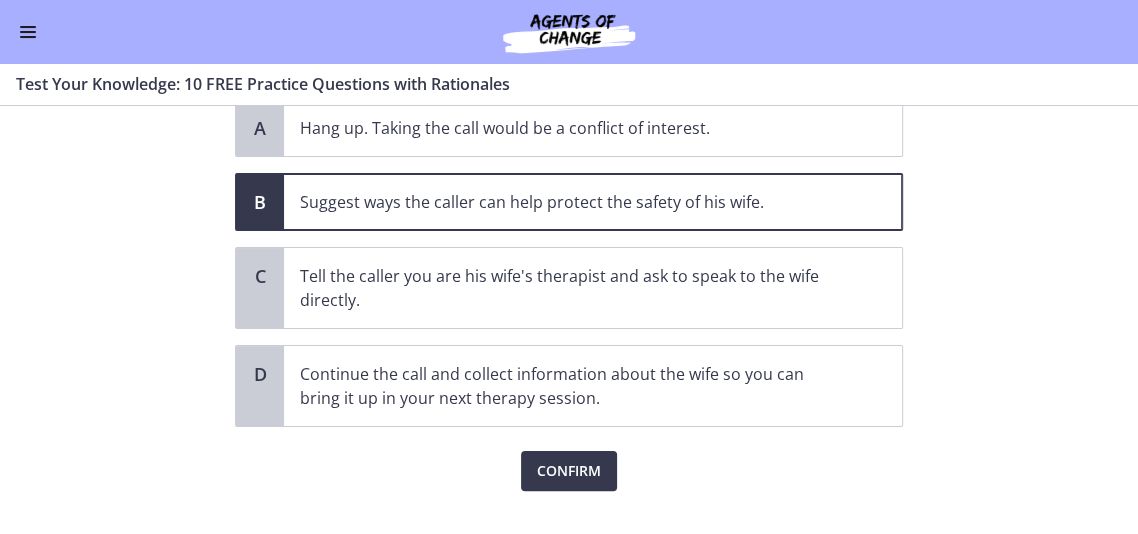 scroll, scrollTop: 302, scrollLeft: 0, axis: vertical 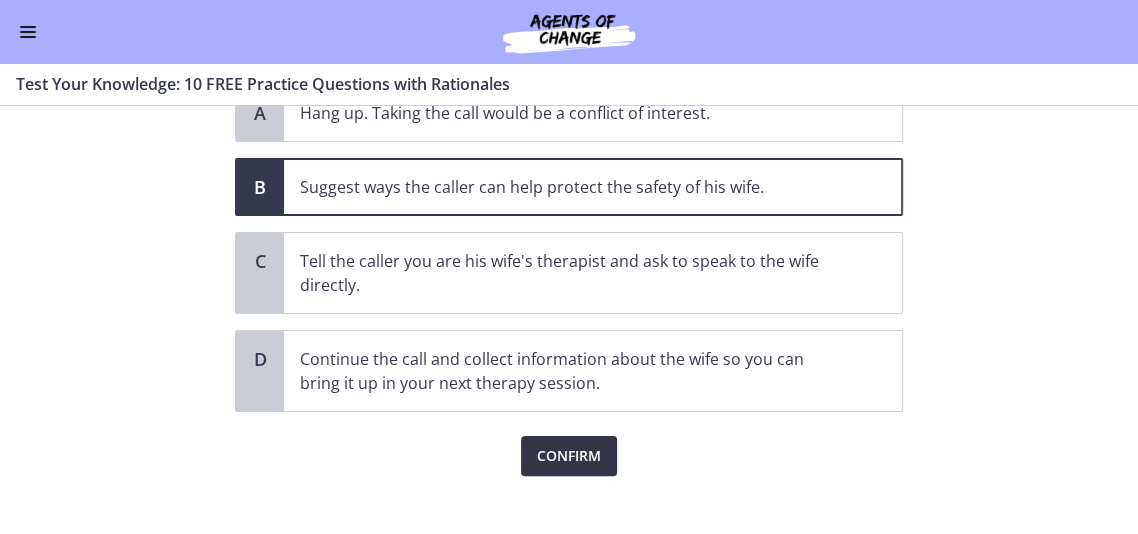 click on "Confirm" at bounding box center [569, 456] 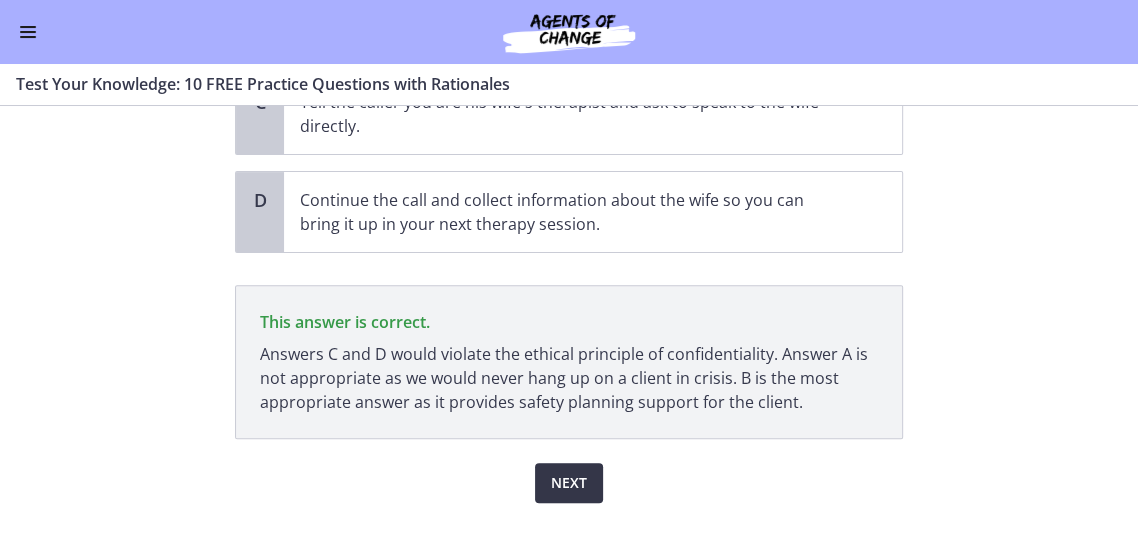scroll, scrollTop: 505, scrollLeft: 0, axis: vertical 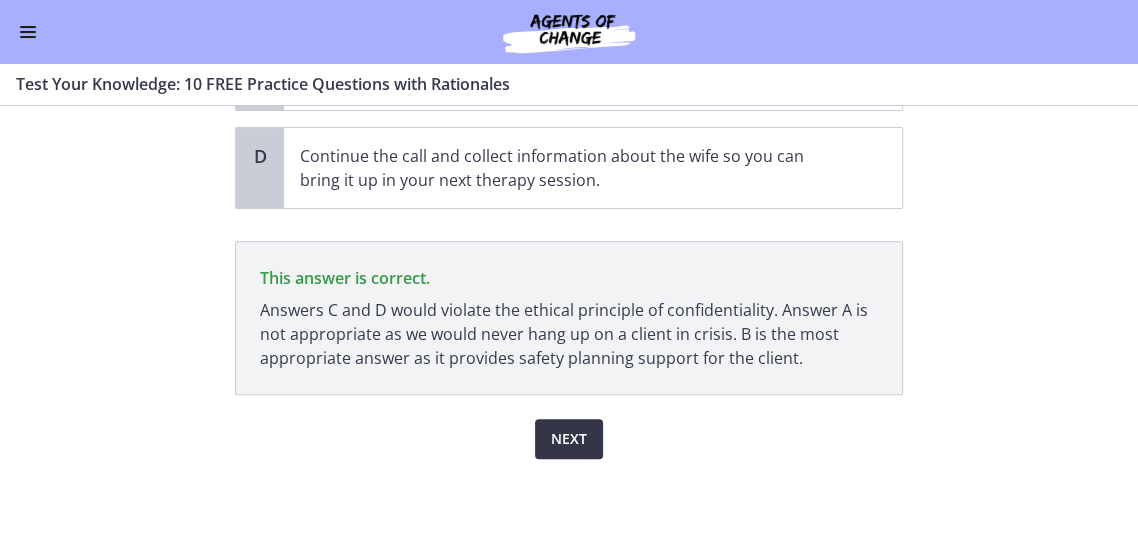 click on "Next" at bounding box center [569, 439] 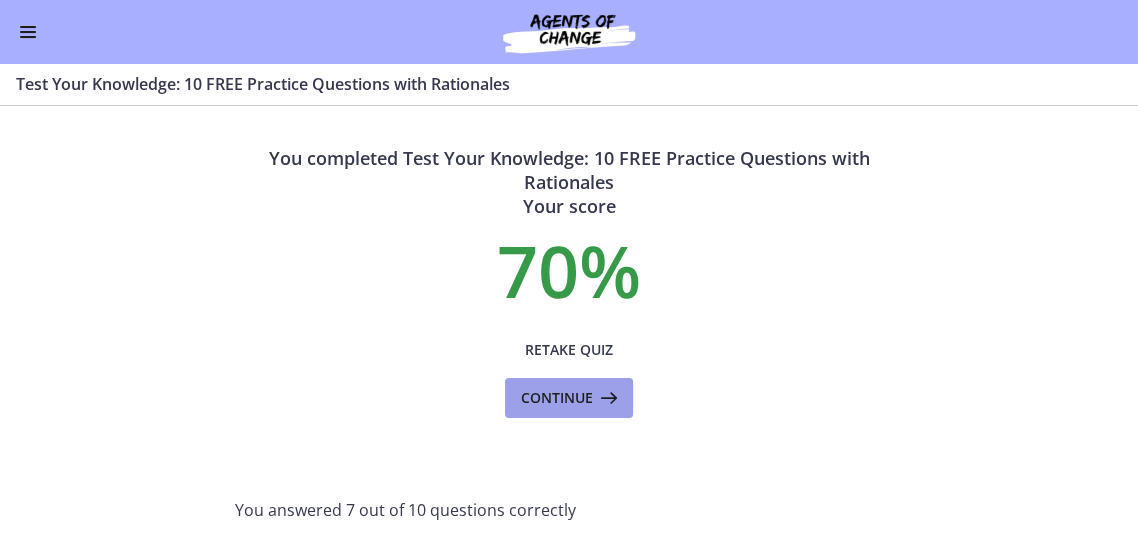 click on "Continue" at bounding box center [557, 398] 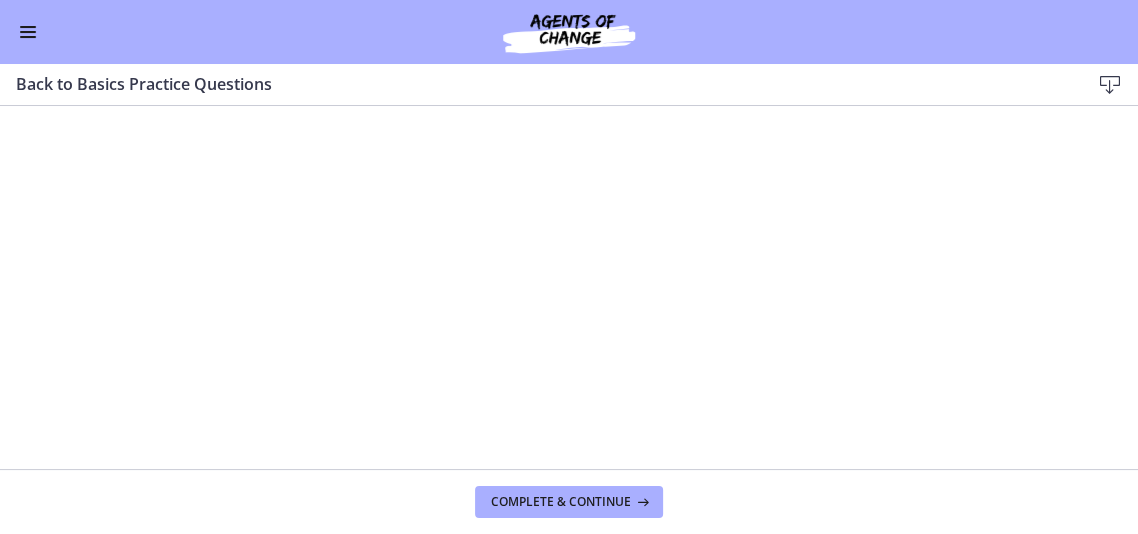 click at bounding box center [1110, 85] 